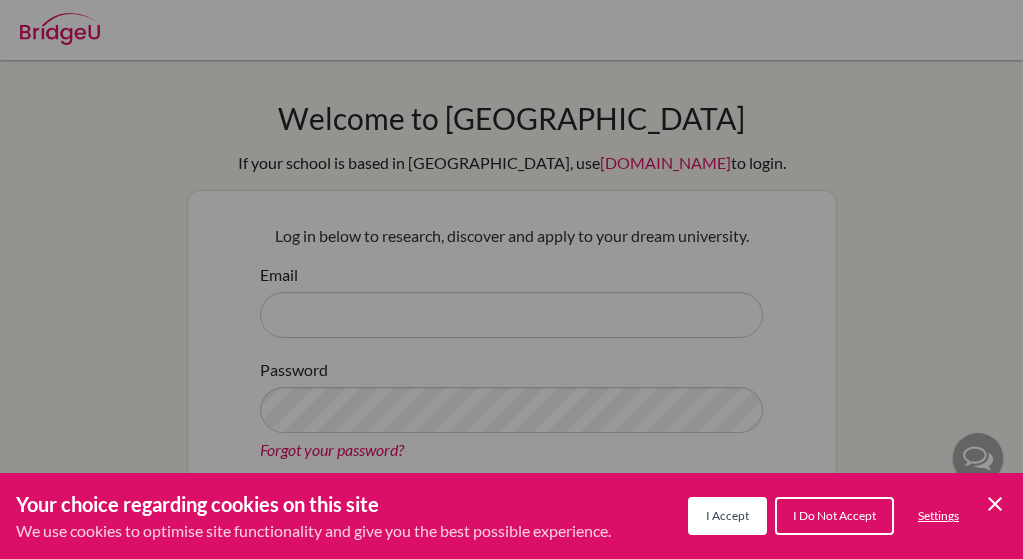 scroll, scrollTop: 0, scrollLeft: 0, axis: both 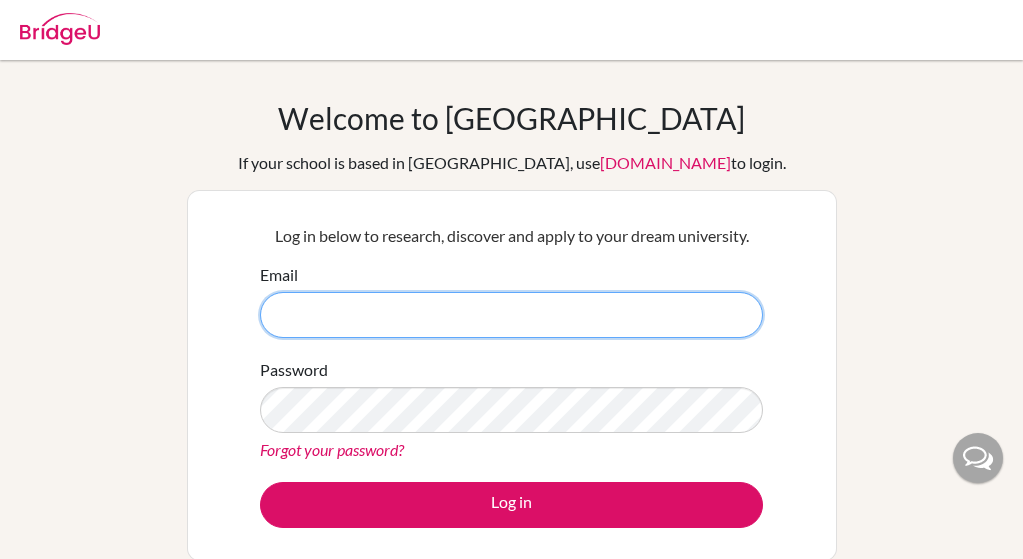click on "Email" at bounding box center (511, 315) 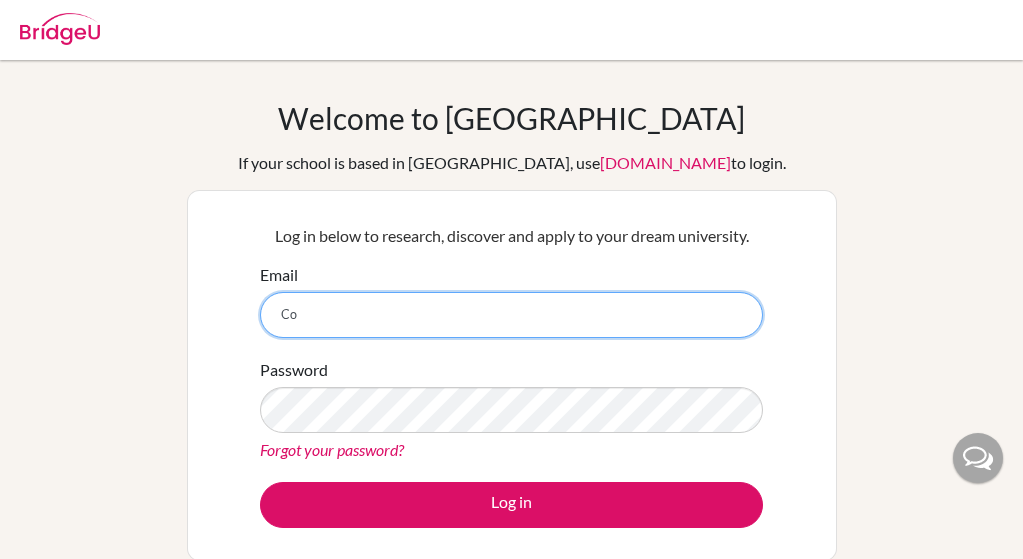 type on "C" 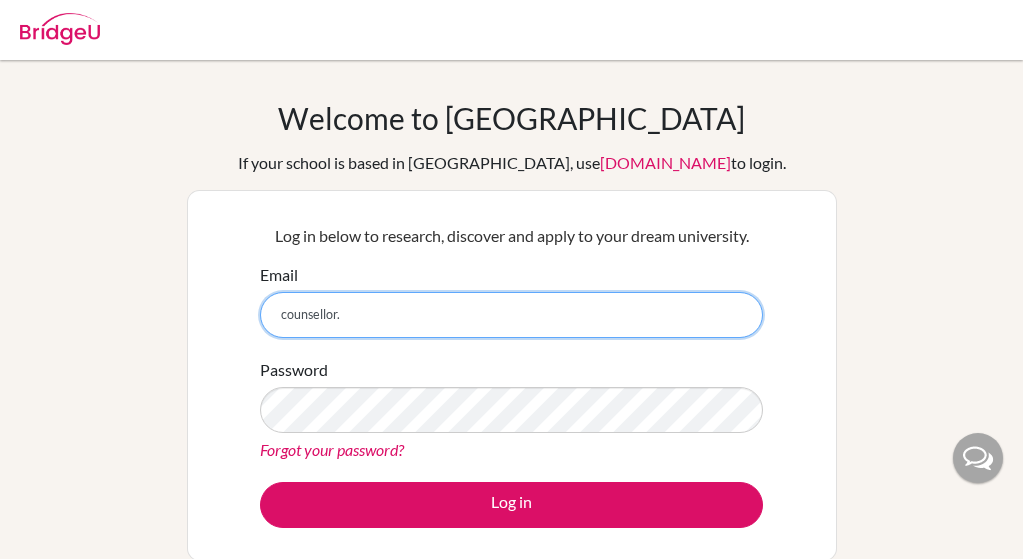 click on "counsellor." at bounding box center (511, 315) 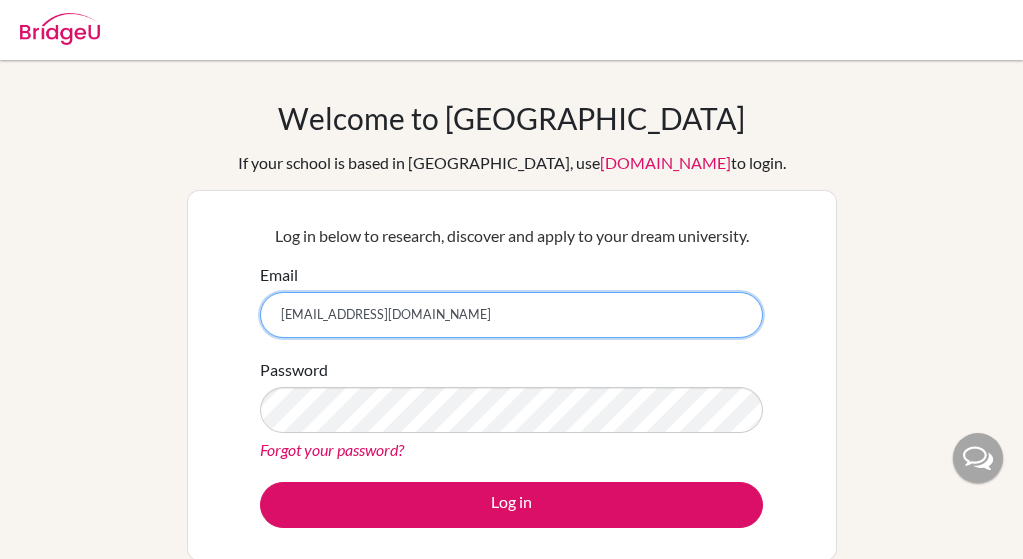 click on "counsellor.tmz@chennaipublicschool.com" at bounding box center [511, 315] 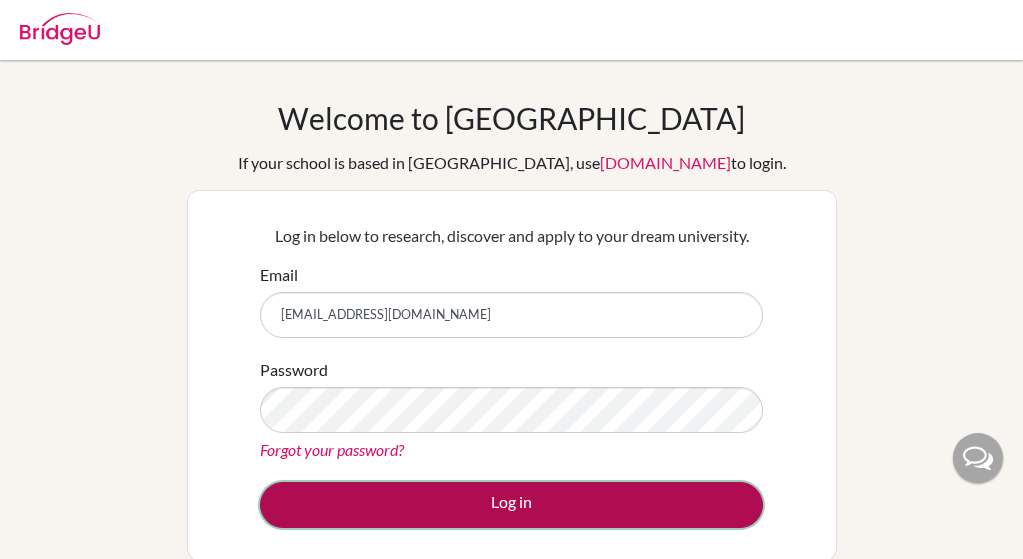 click on "Log in" at bounding box center [511, 505] 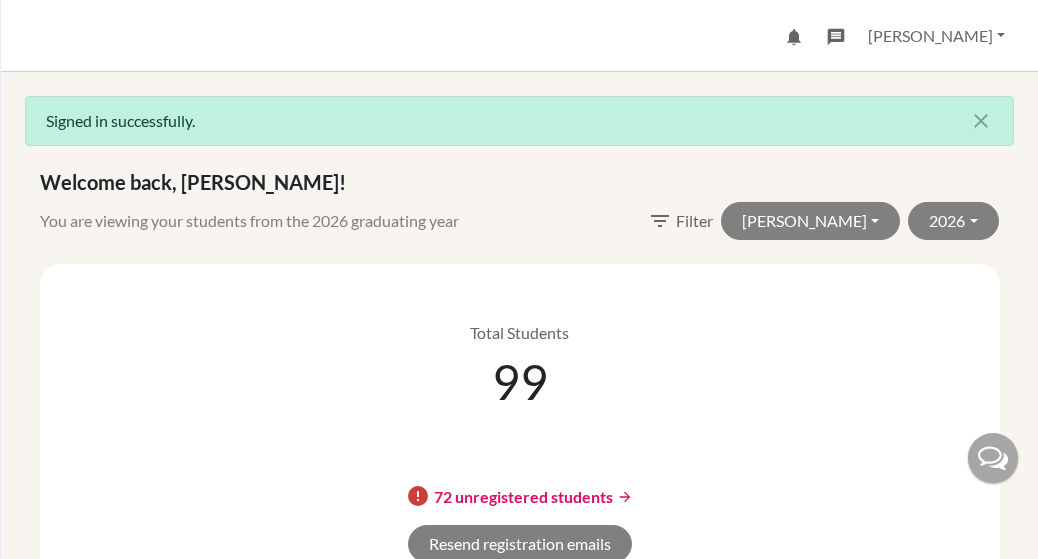 scroll, scrollTop: 0, scrollLeft: 0, axis: both 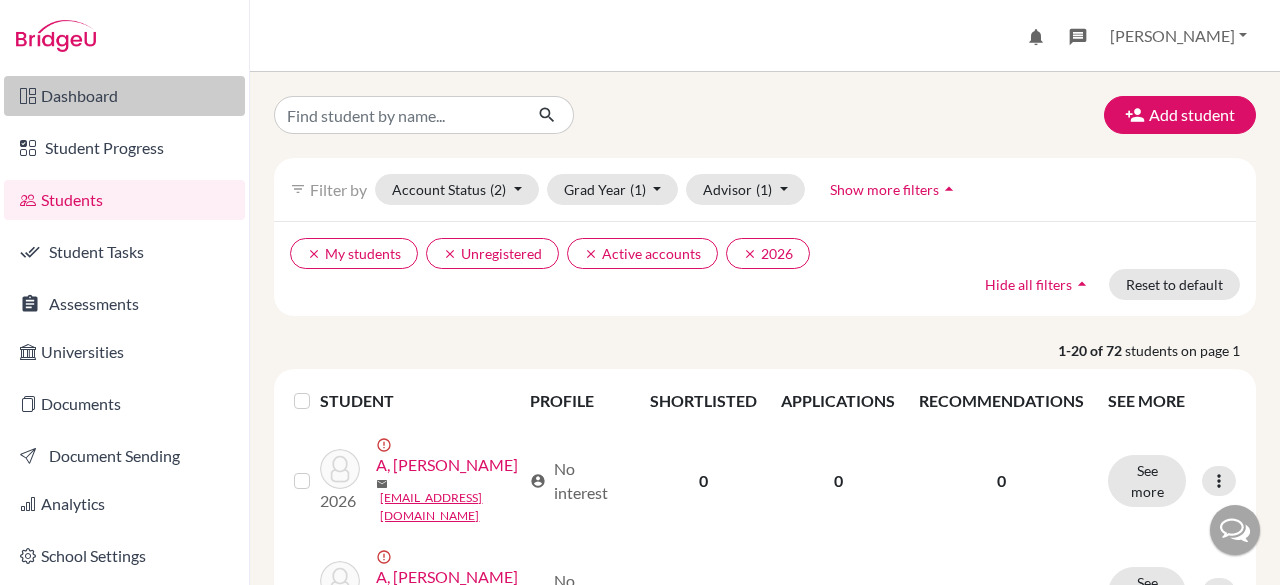click on "Dashboard" at bounding box center [124, 96] 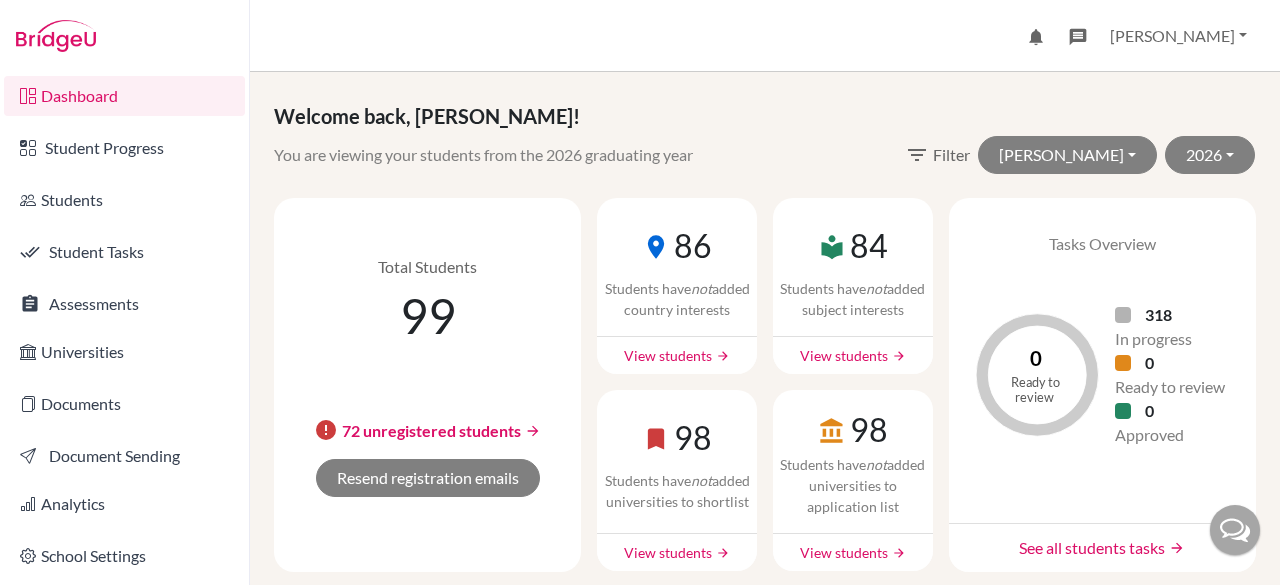 scroll, scrollTop: 0, scrollLeft: 0, axis: both 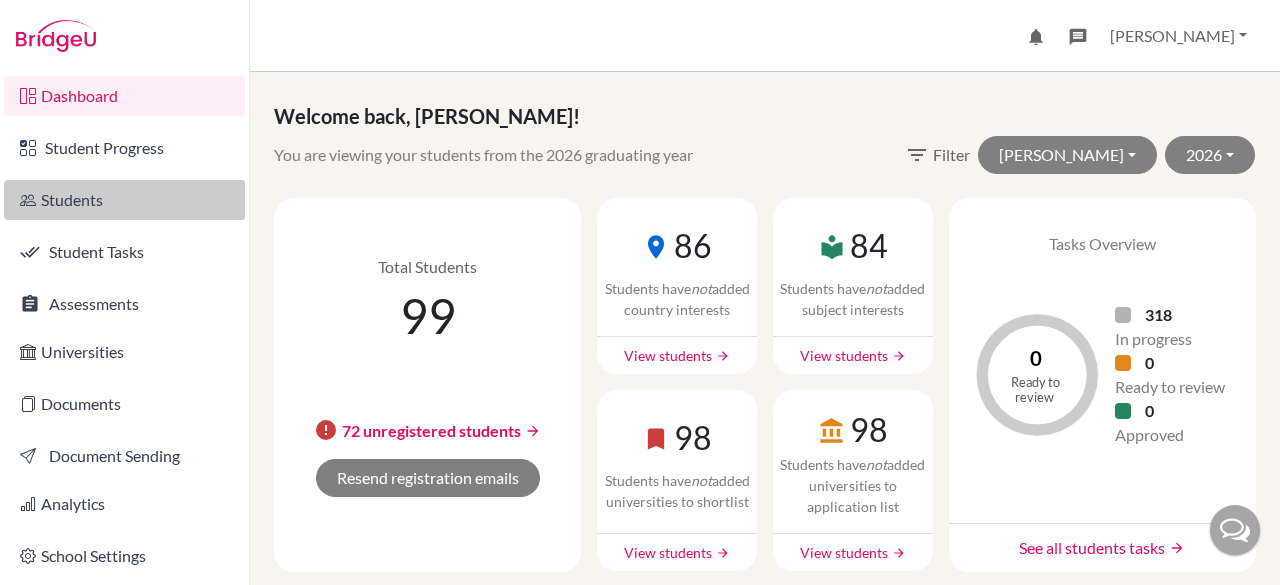 click on "Students" at bounding box center (124, 200) 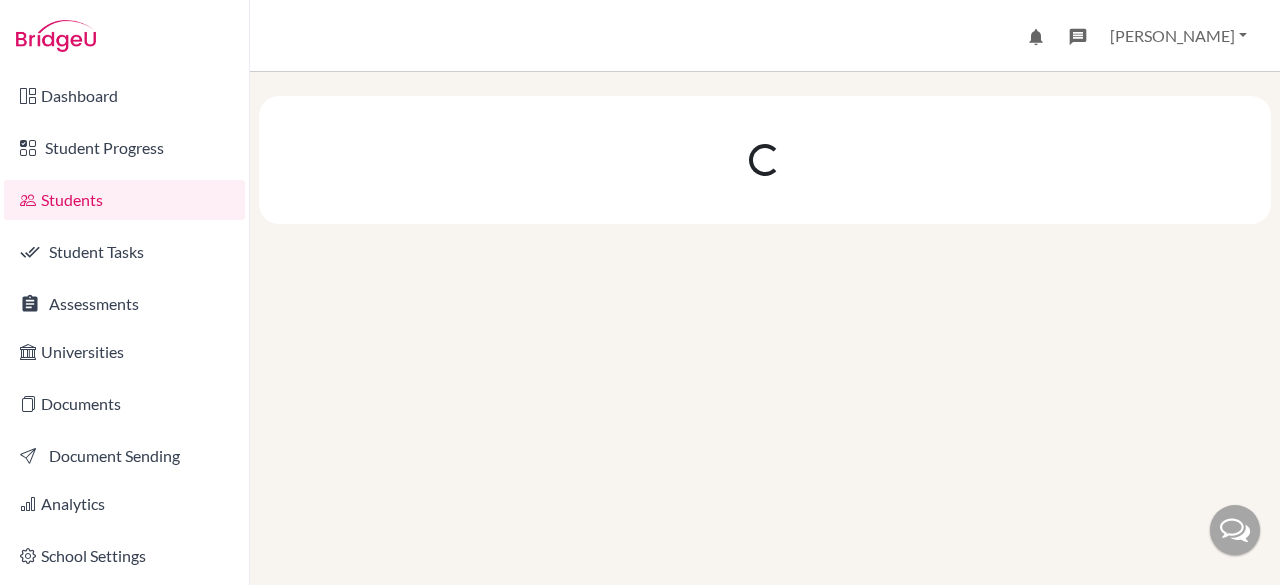 scroll, scrollTop: 0, scrollLeft: 0, axis: both 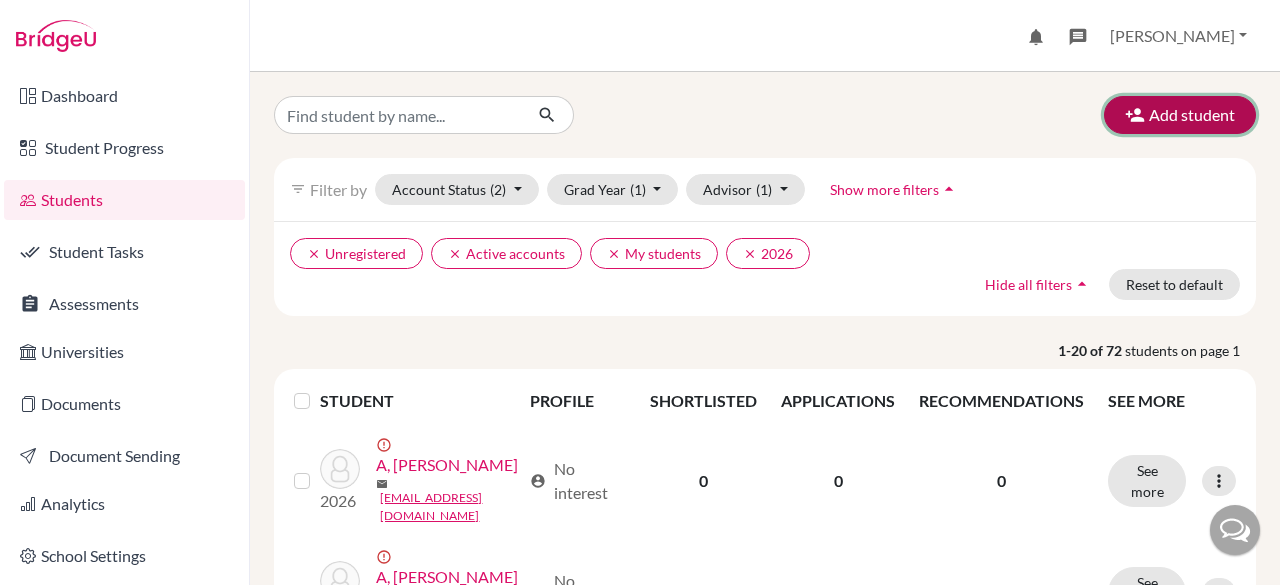 click on "Add student" at bounding box center [1180, 115] 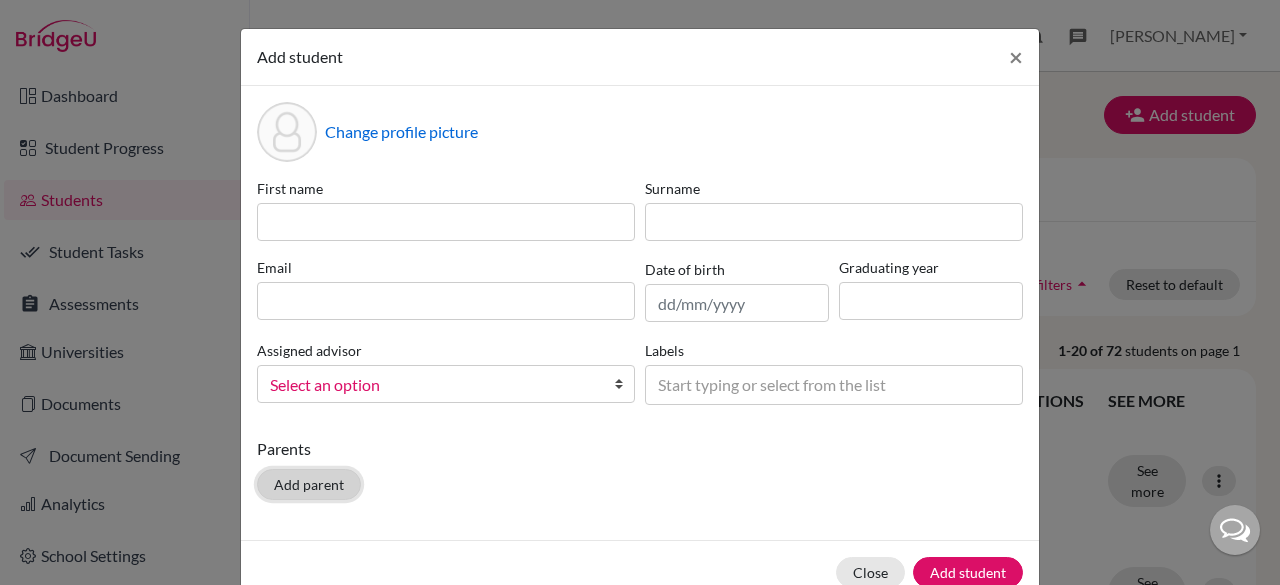 click on "Add parent" 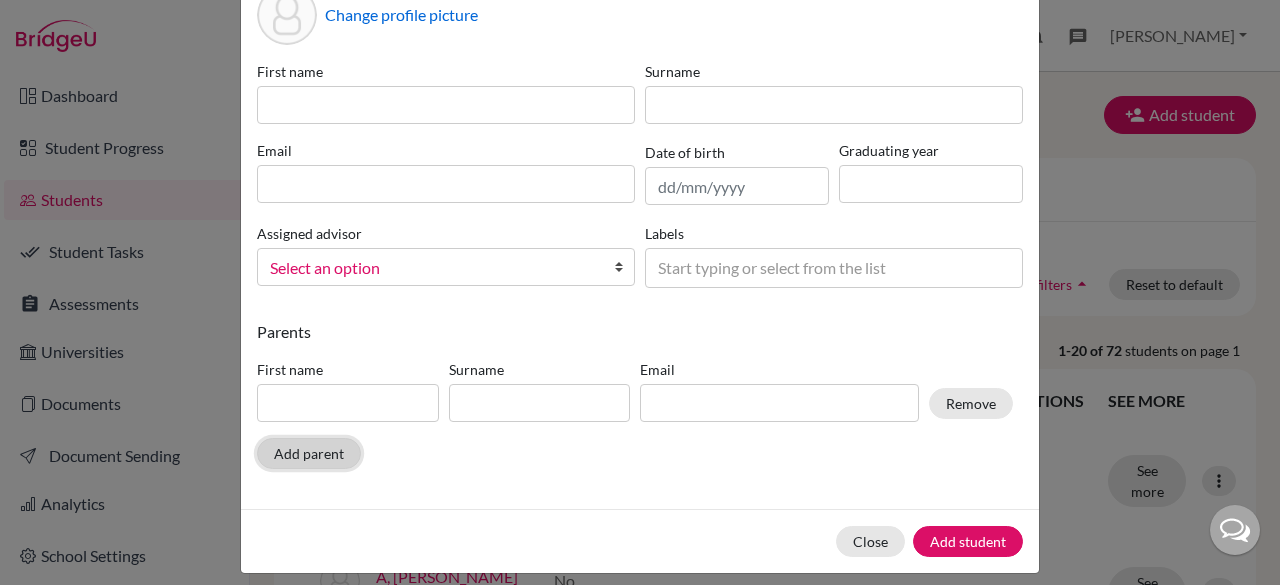 scroll, scrollTop: 135, scrollLeft: 0, axis: vertical 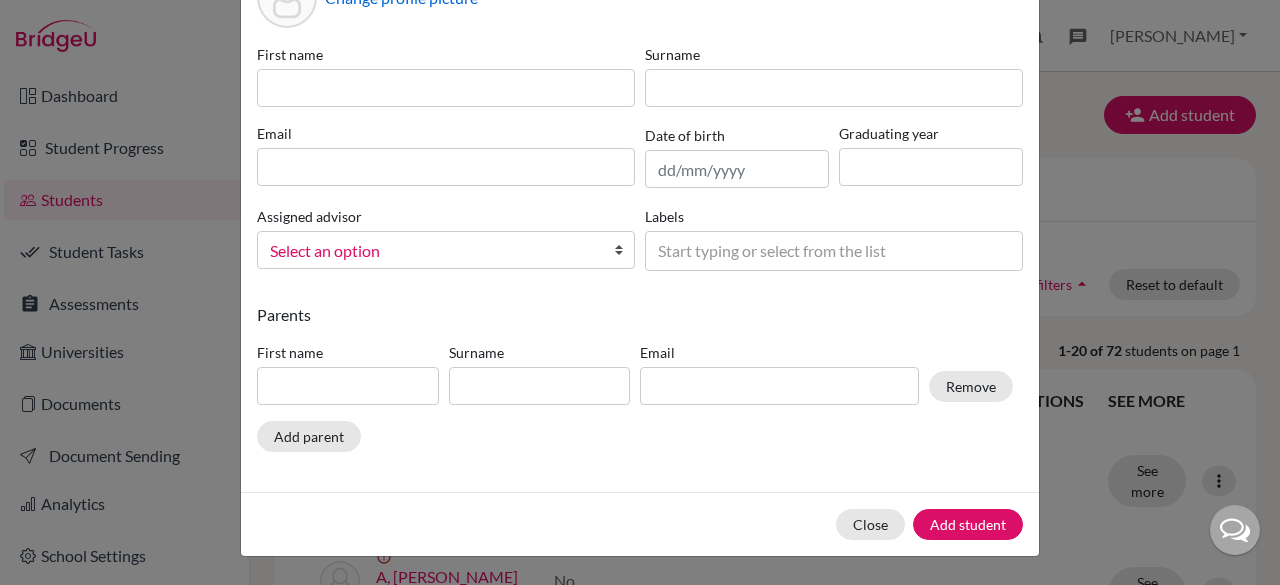 click on "Parents First name Surname Email Remove Add parent" at bounding box center [640, 382] 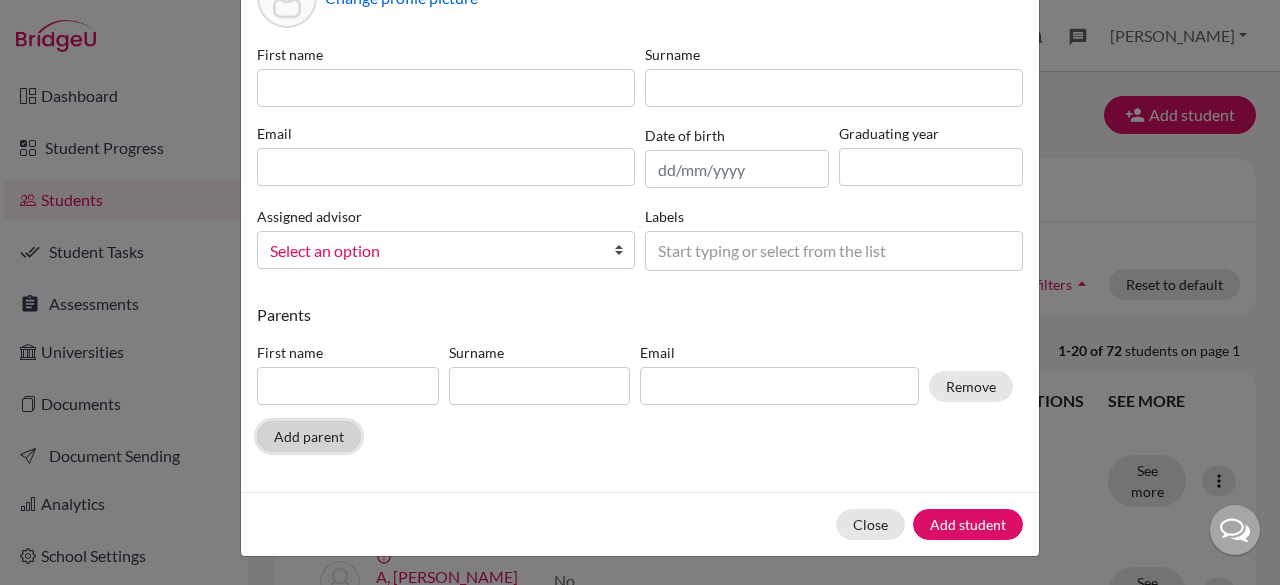 click on "Add parent" 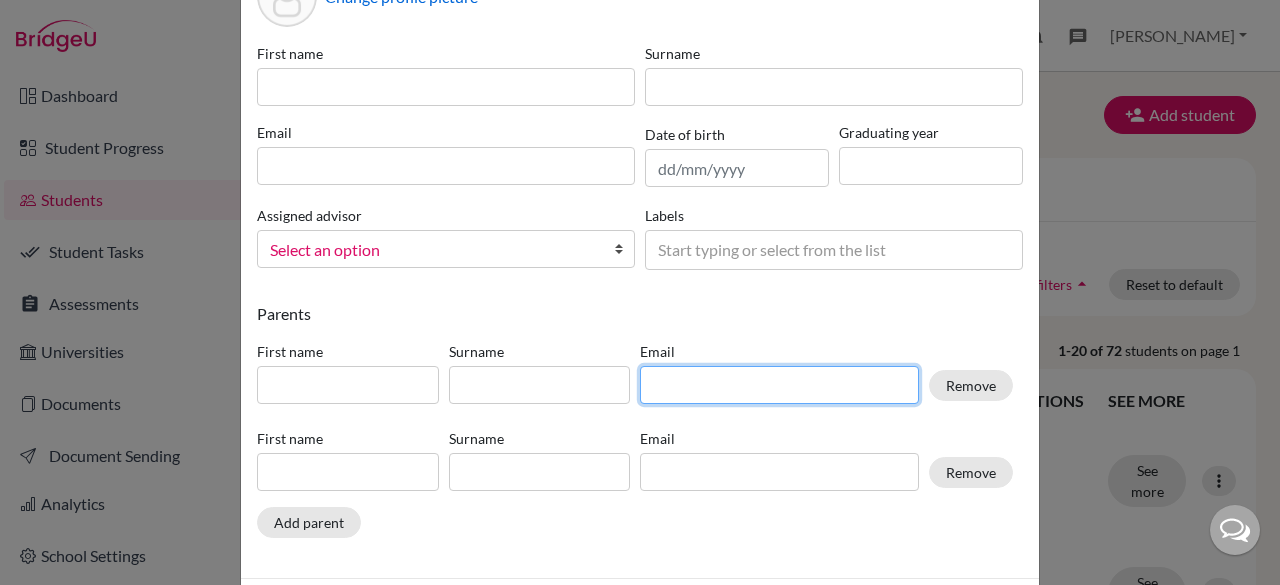 click at bounding box center (779, 385) 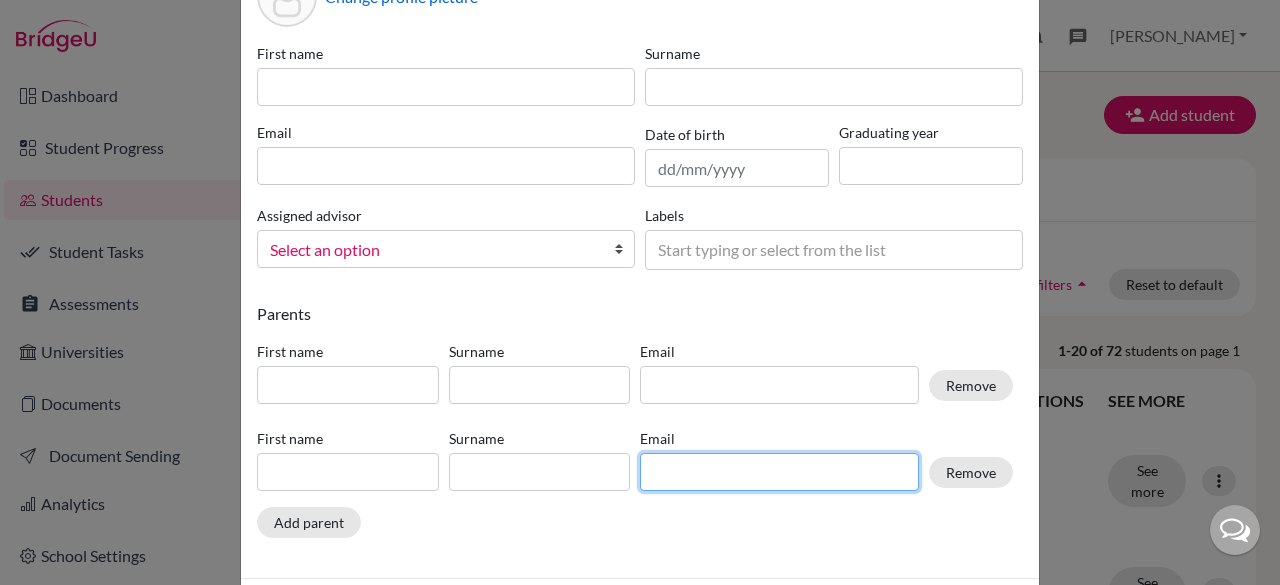 click at bounding box center [779, 472] 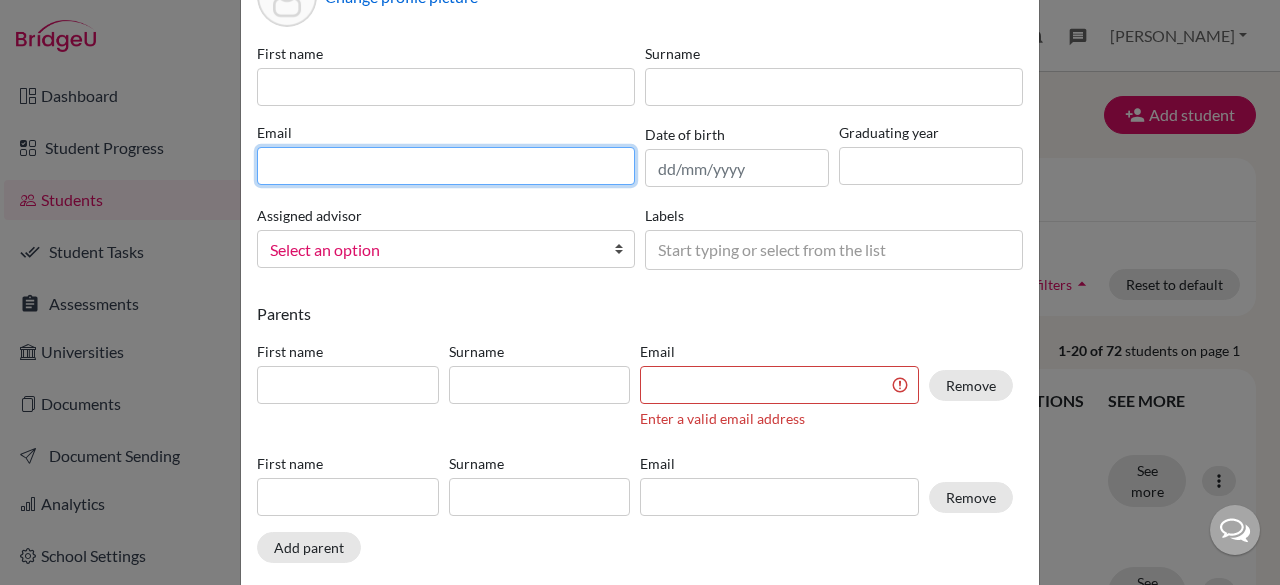 click at bounding box center (446, 166) 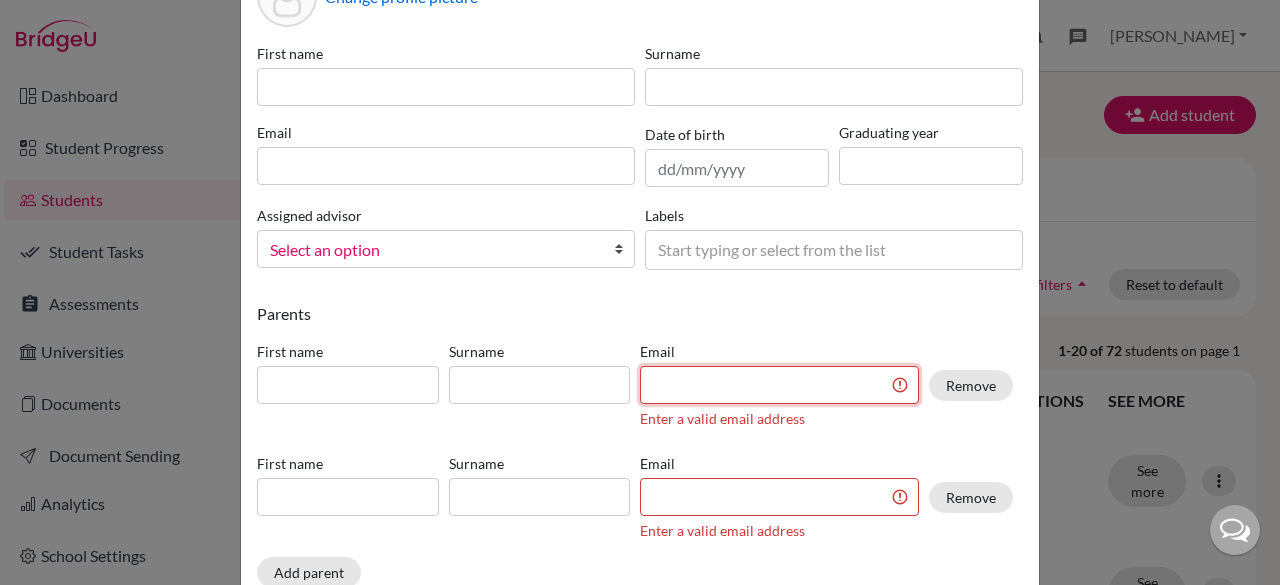 click on "Email Enter a valid email address" at bounding box center [779, 385] 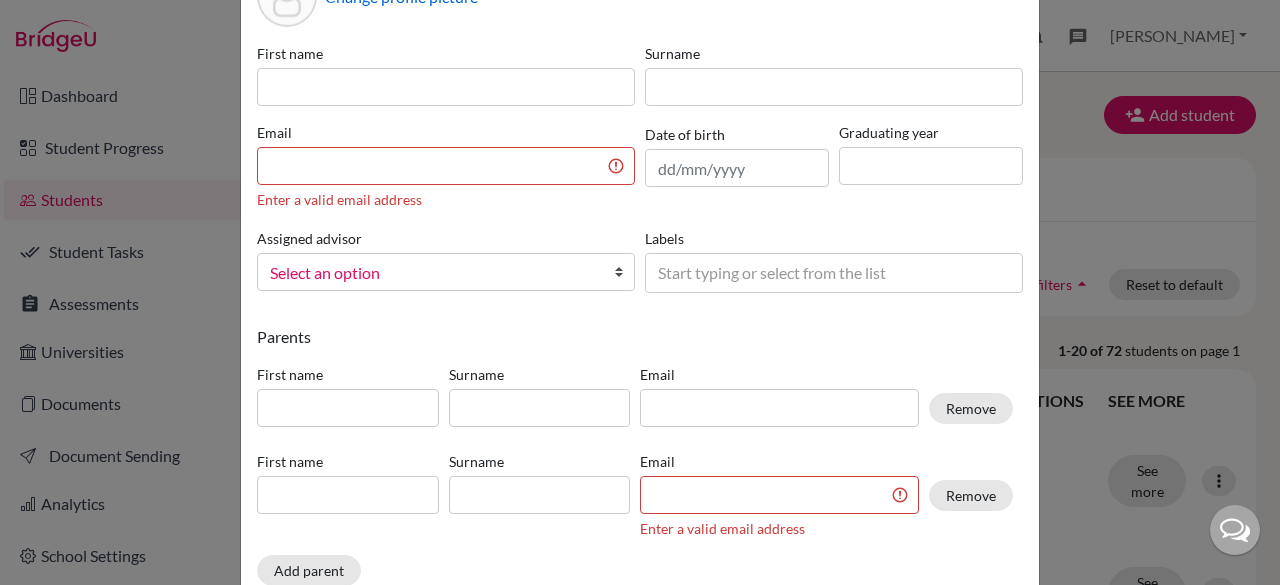 click on "Email Enter a valid email address" at bounding box center [779, 495] 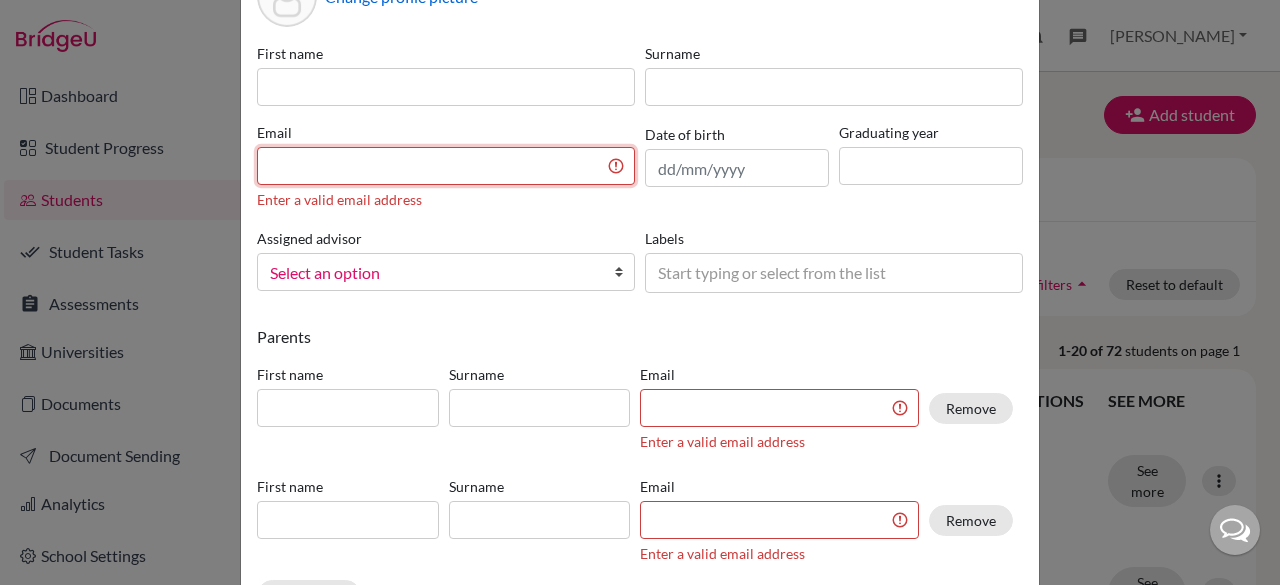 click at bounding box center (446, 166) 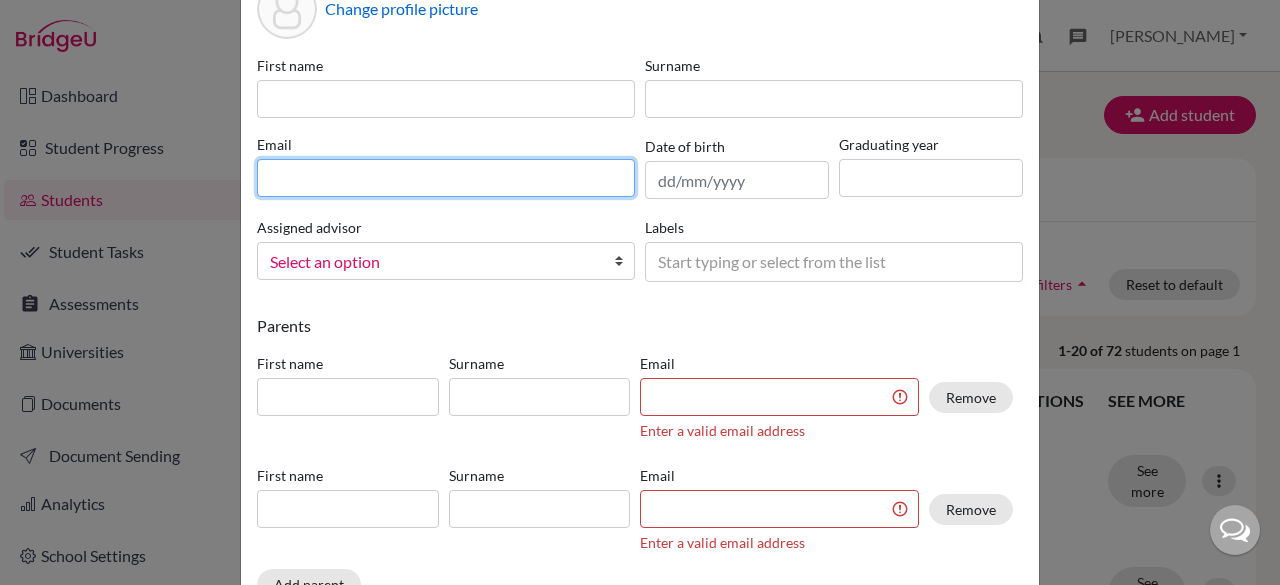 scroll, scrollTop: 111, scrollLeft: 0, axis: vertical 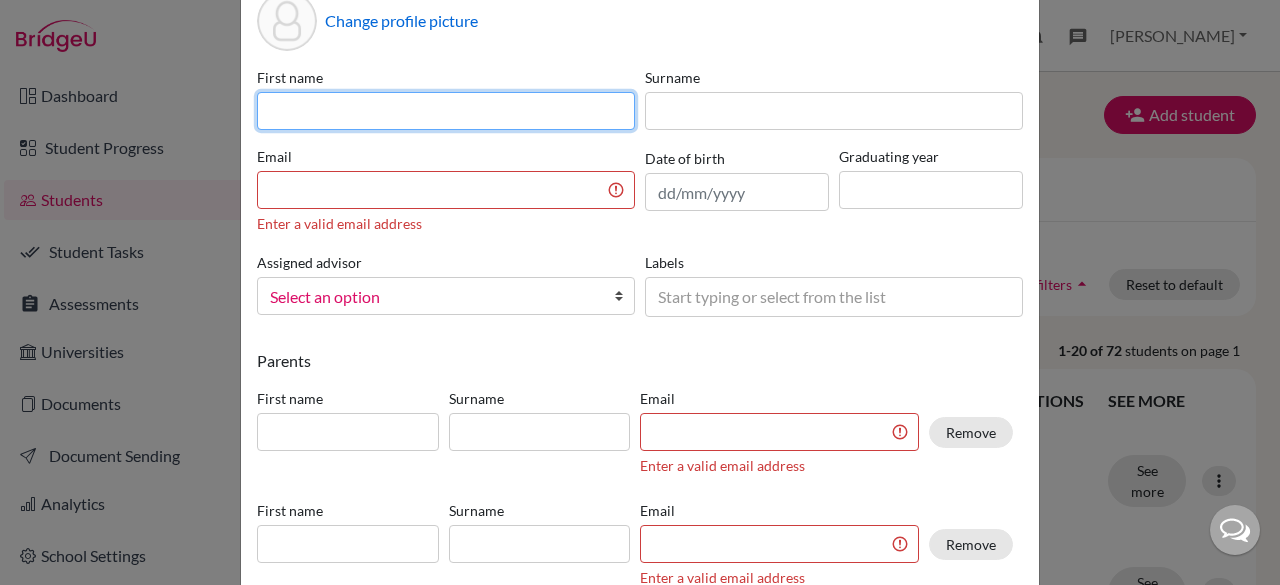 click at bounding box center (446, 111) 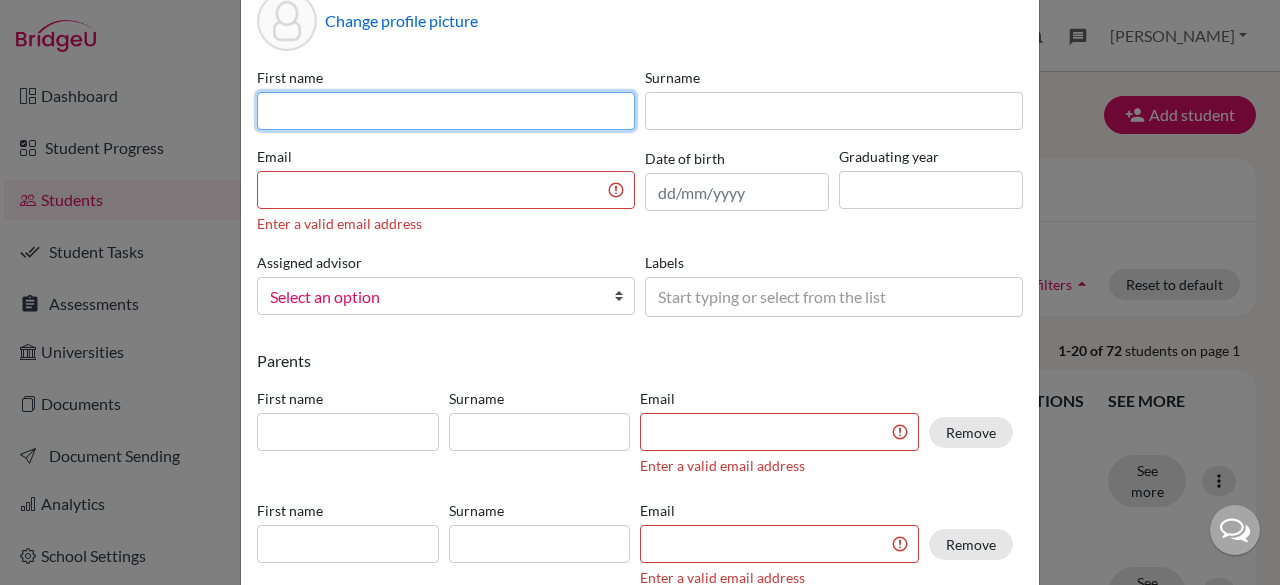 type on "j" 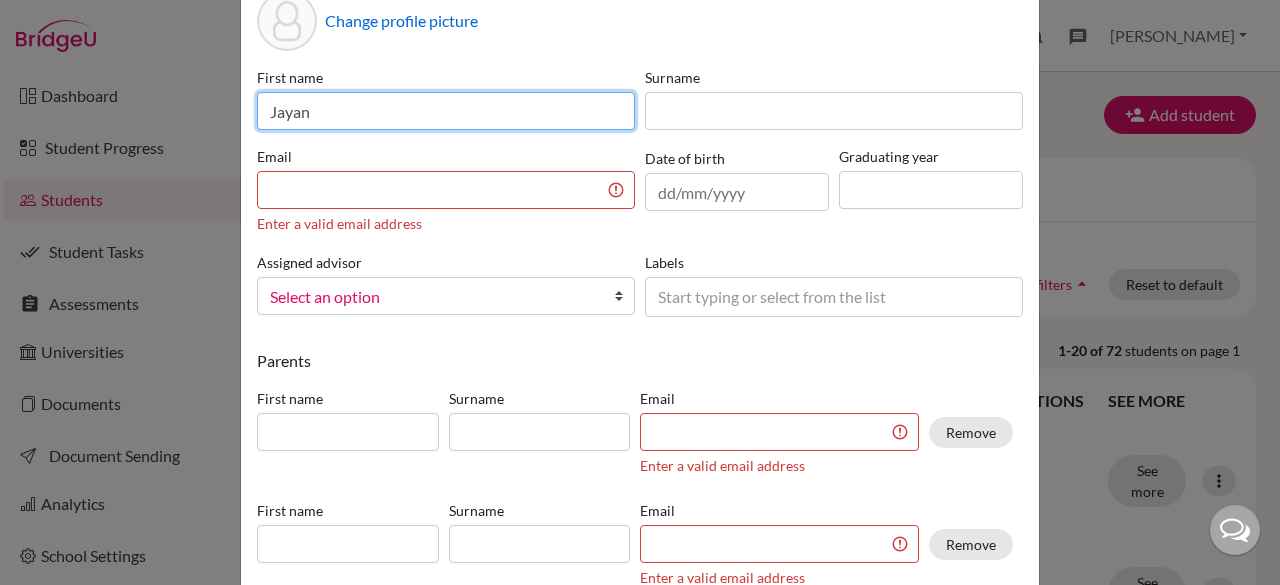 type on "Jayan" 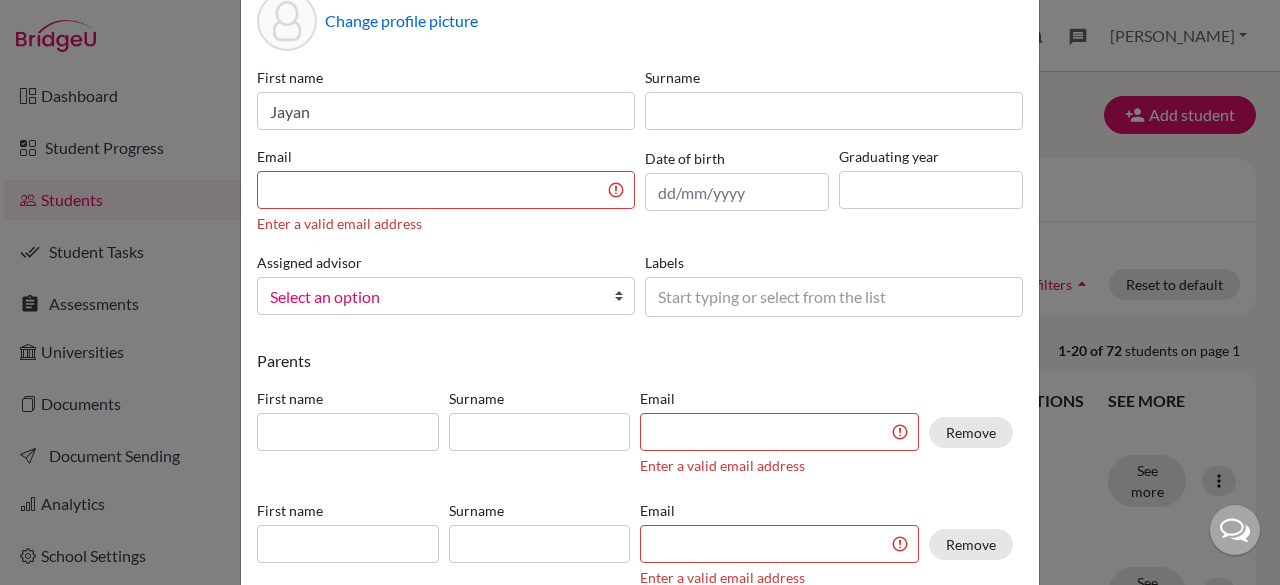 click on "Surname" at bounding box center (834, 98) 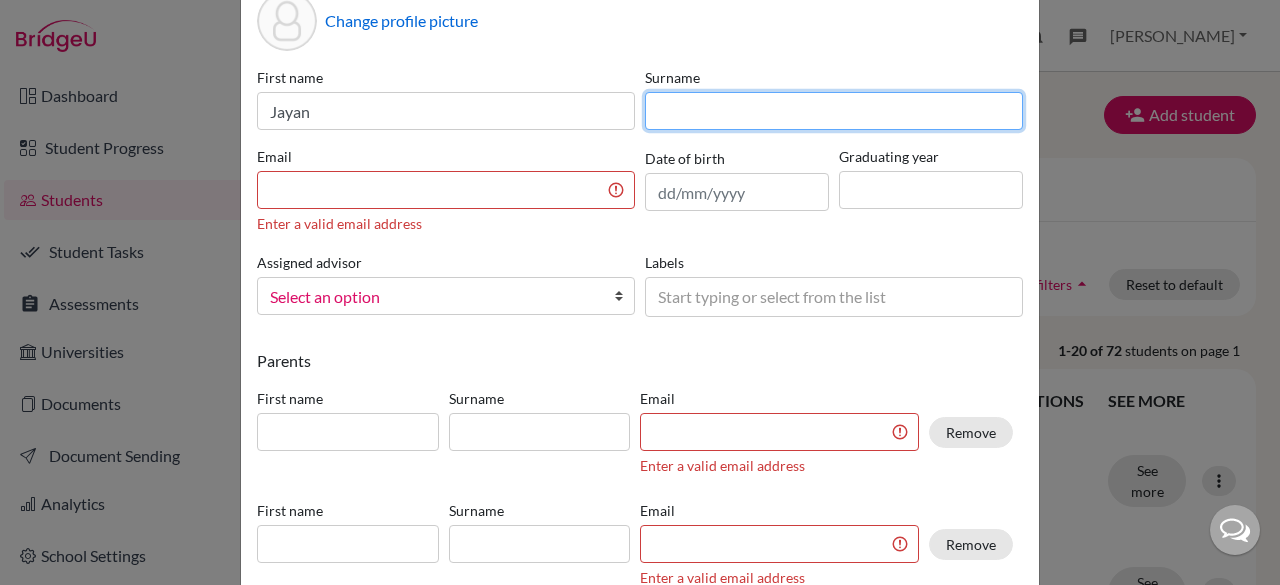 click at bounding box center (834, 111) 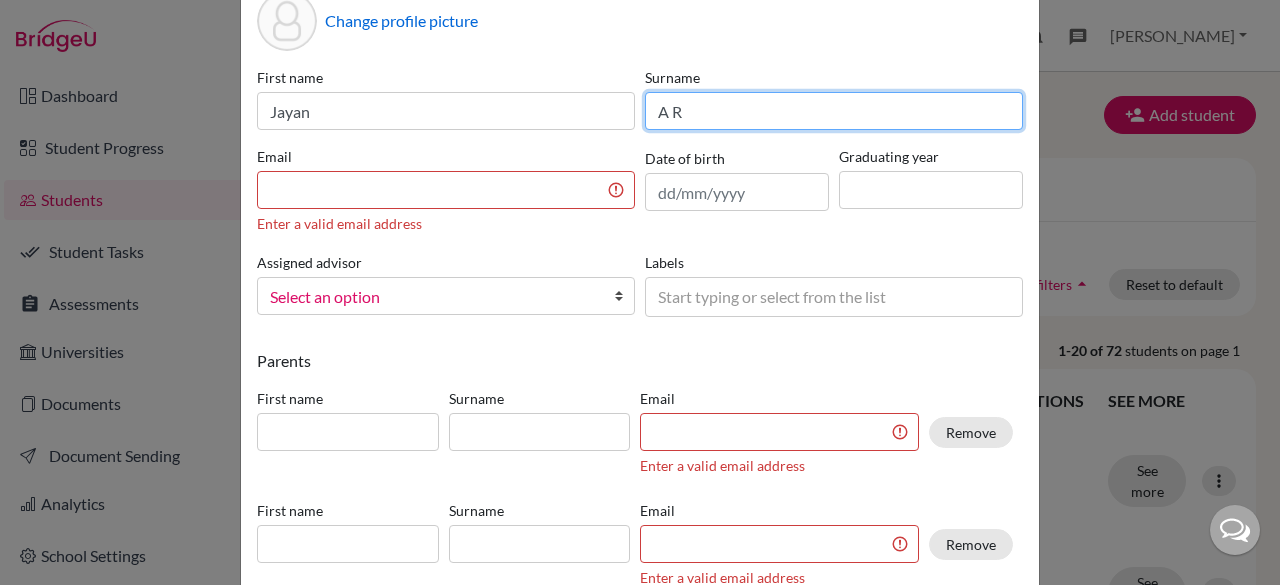 type on "A R" 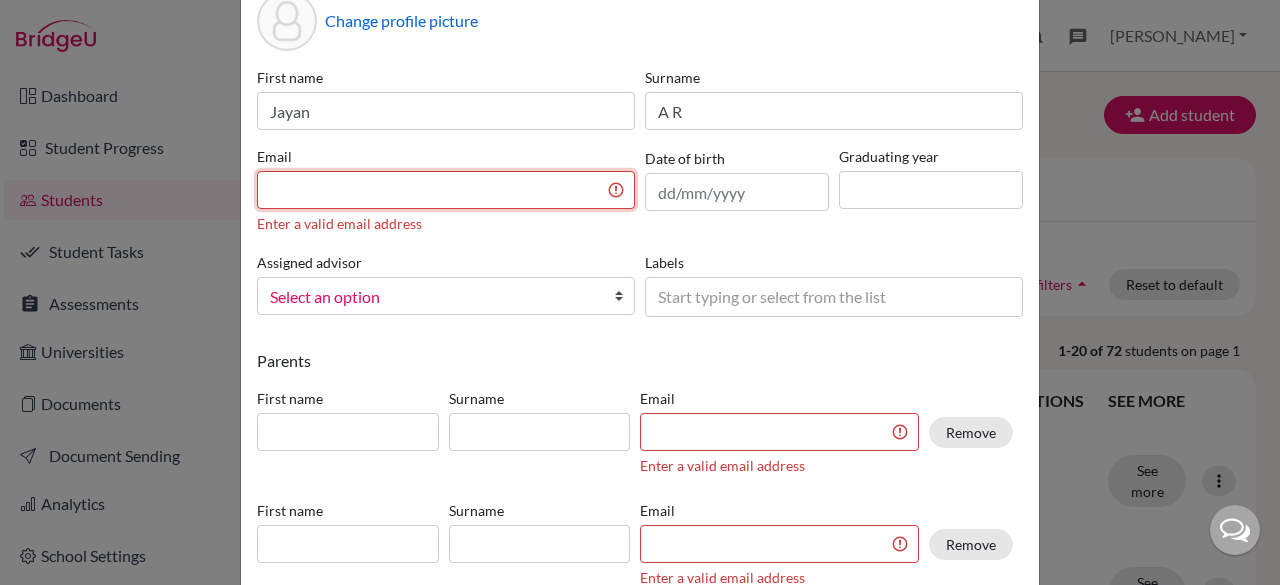 click at bounding box center [446, 190] 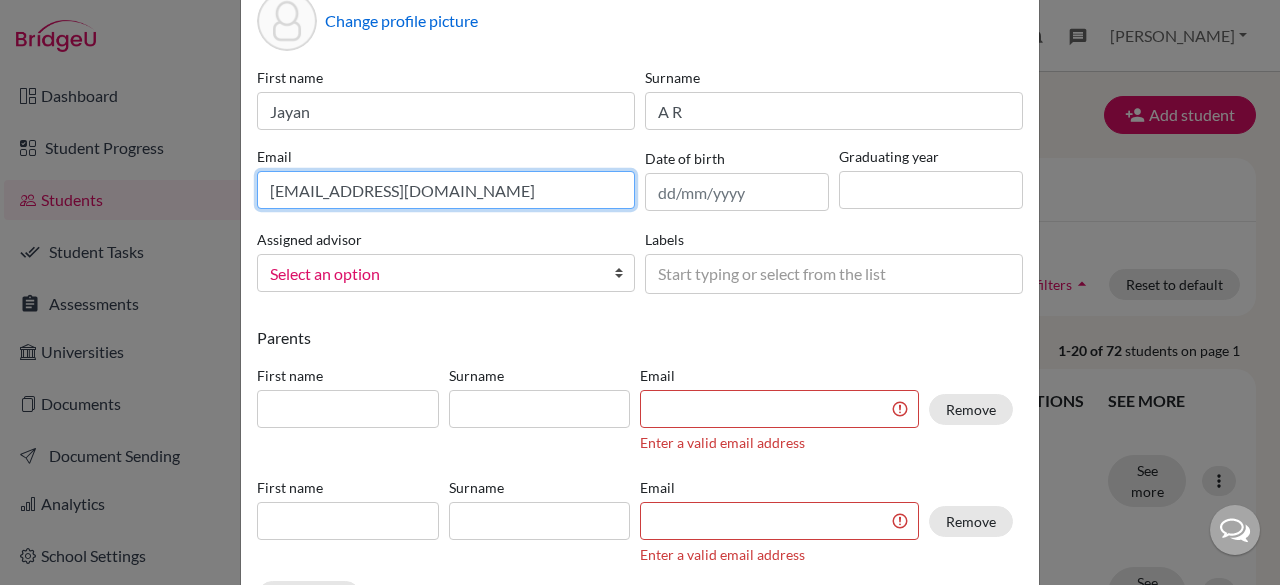 type on "[EMAIL_ADDRESS][DOMAIN_NAME]" 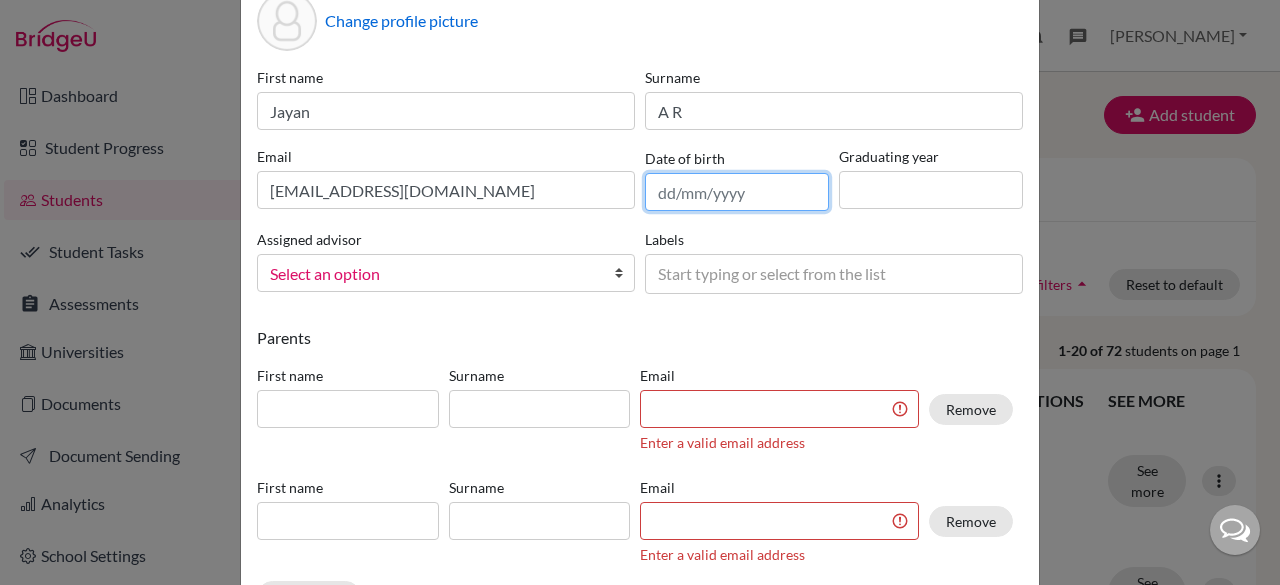 click at bounding box center [737, 192] 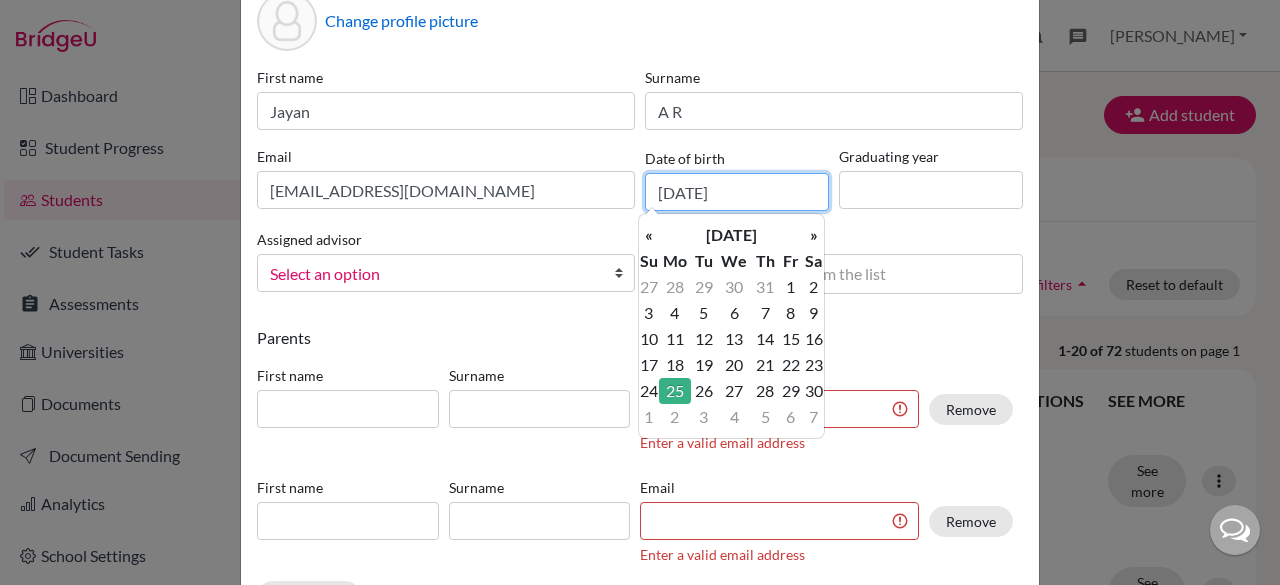 type on "[DATE]" 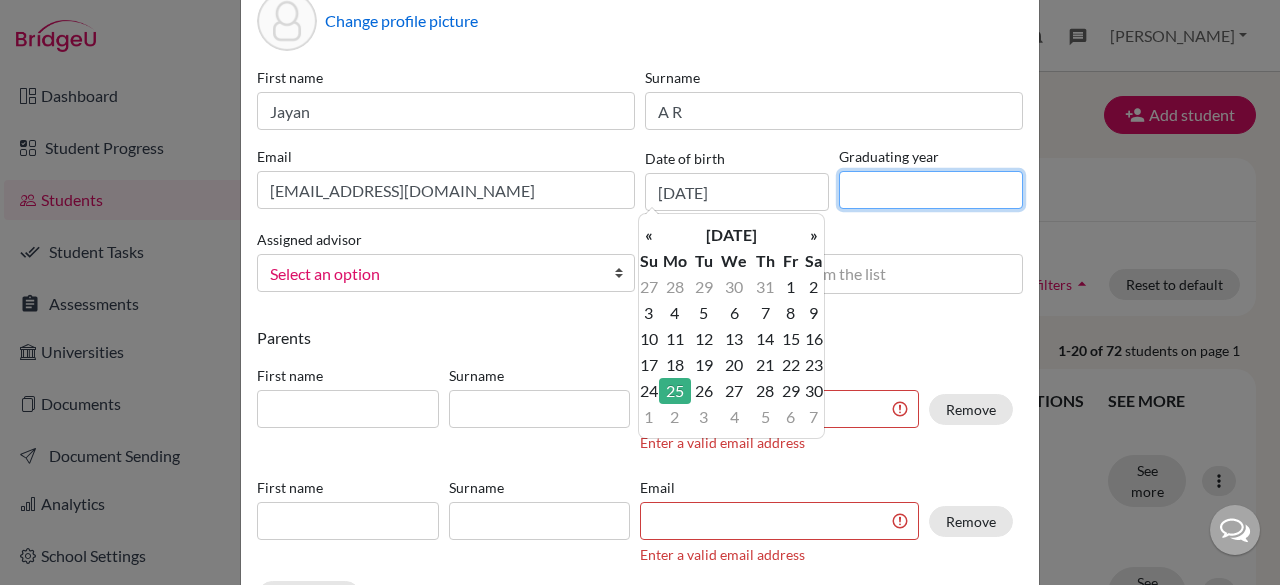 click at bounding box center (931, 190) 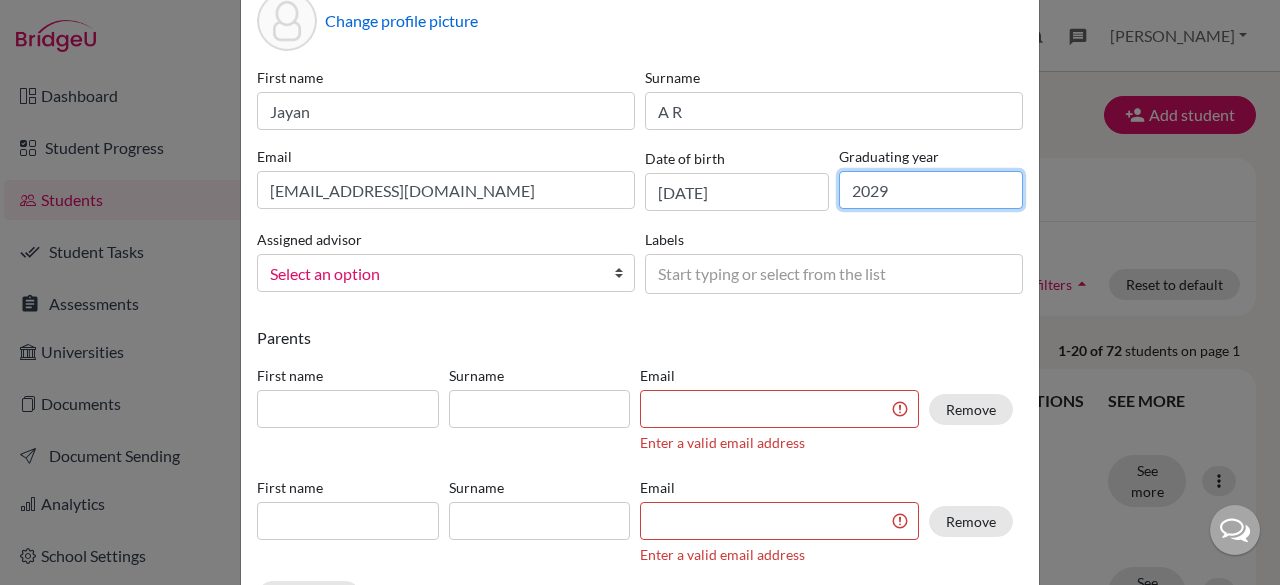 type on "2029" 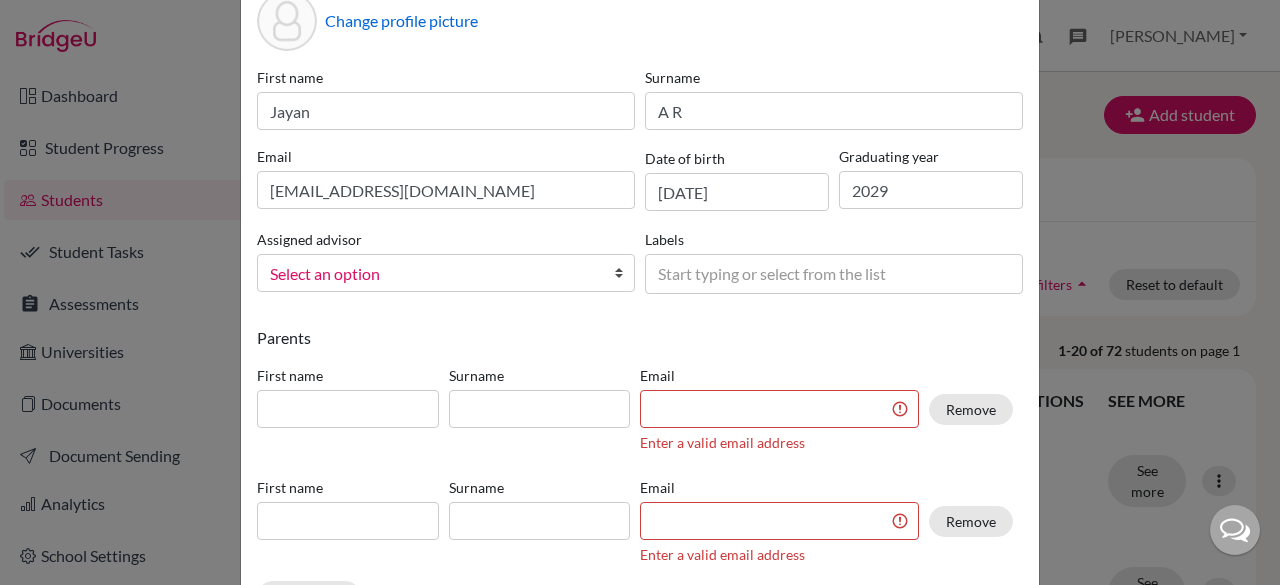 click at bounding box center [624, 273] 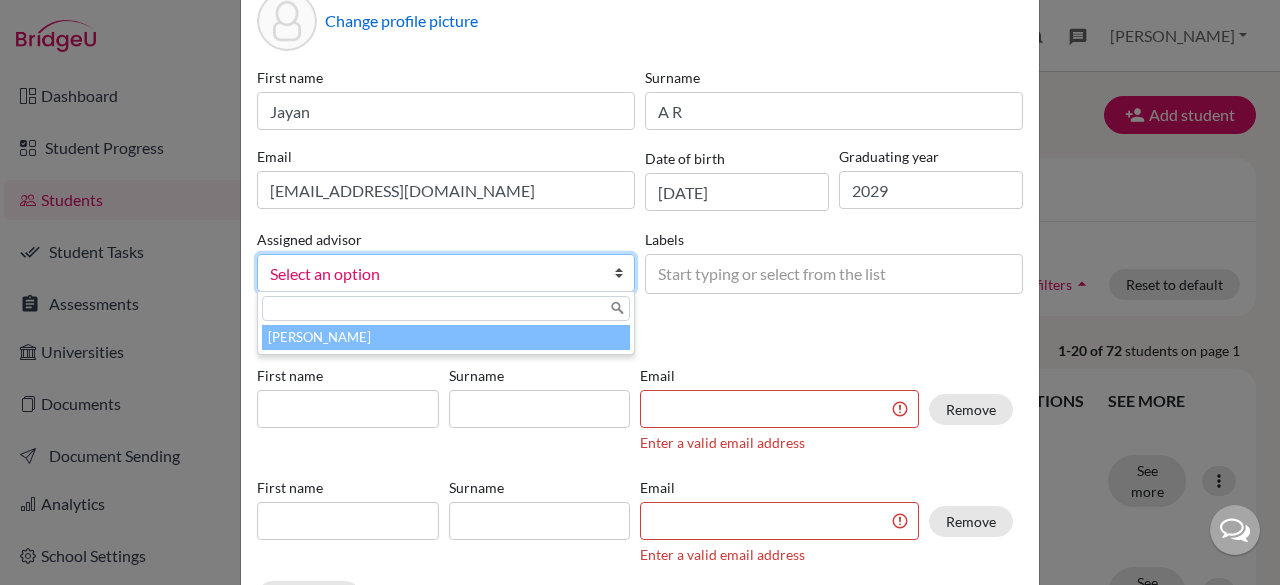 click on "[PERSON_NAME]" at bounding box center [446, 337] 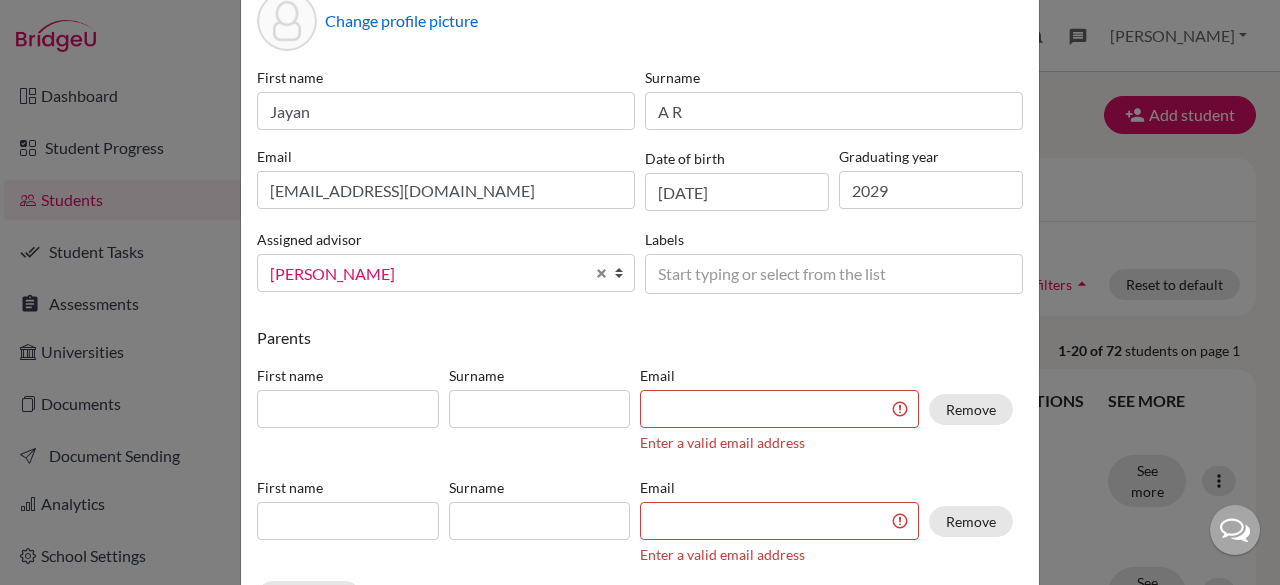 click on "Start typing or select from the list" at bounding box center [786, 273] 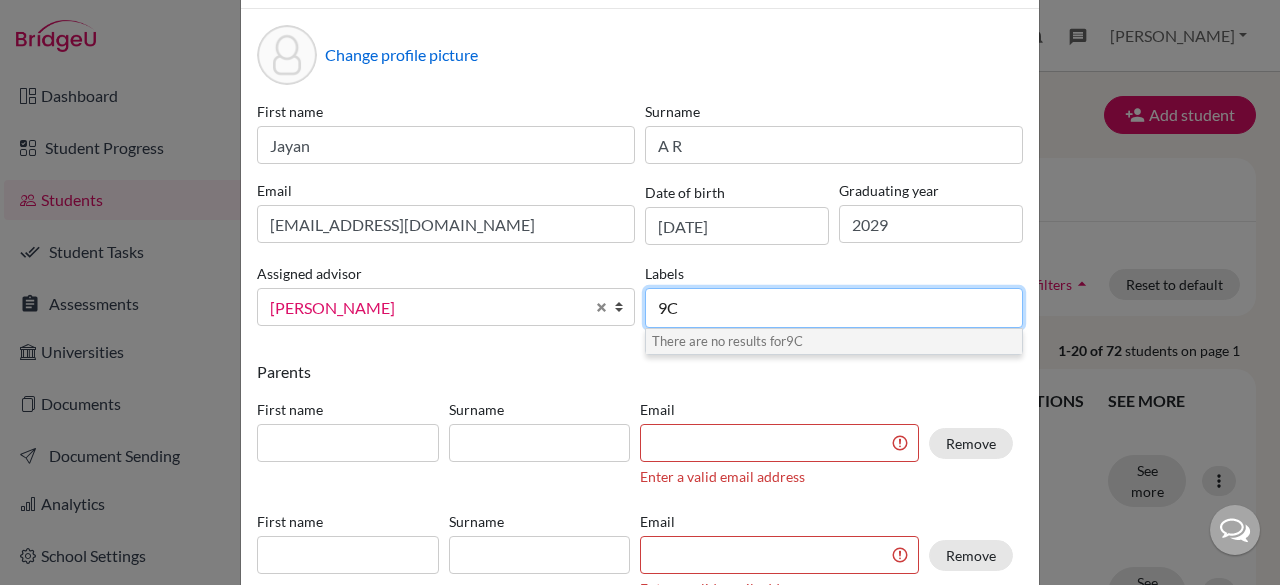 scroll, scrollTop: 0, scrollLeft: 0, axis: both 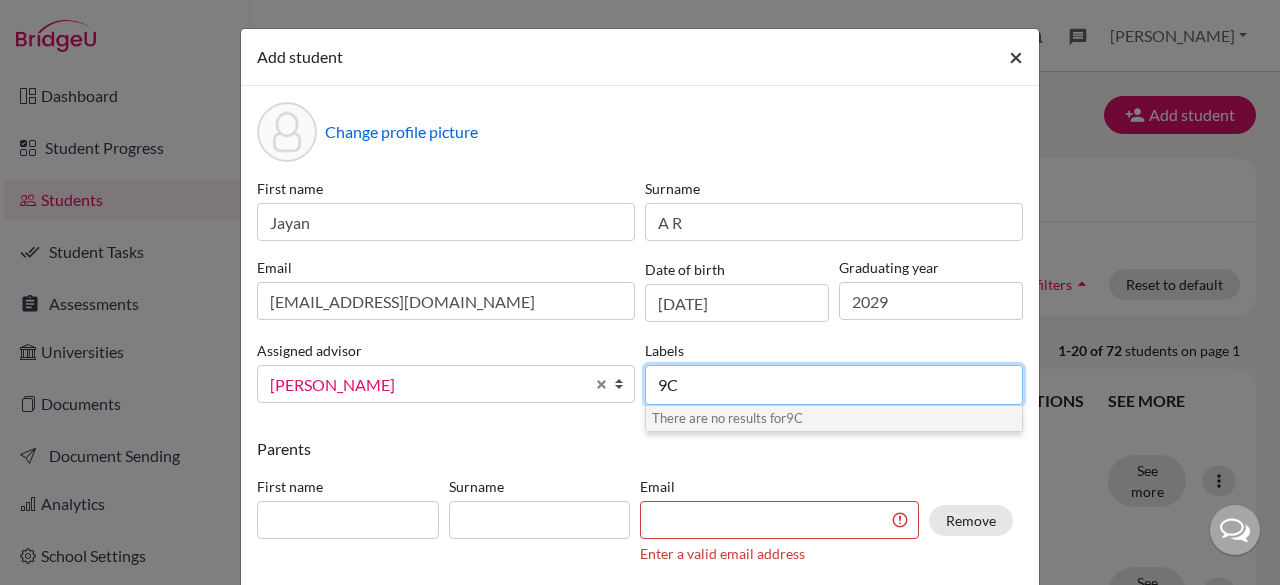 click on "×" at bounding box center [1016, 56] 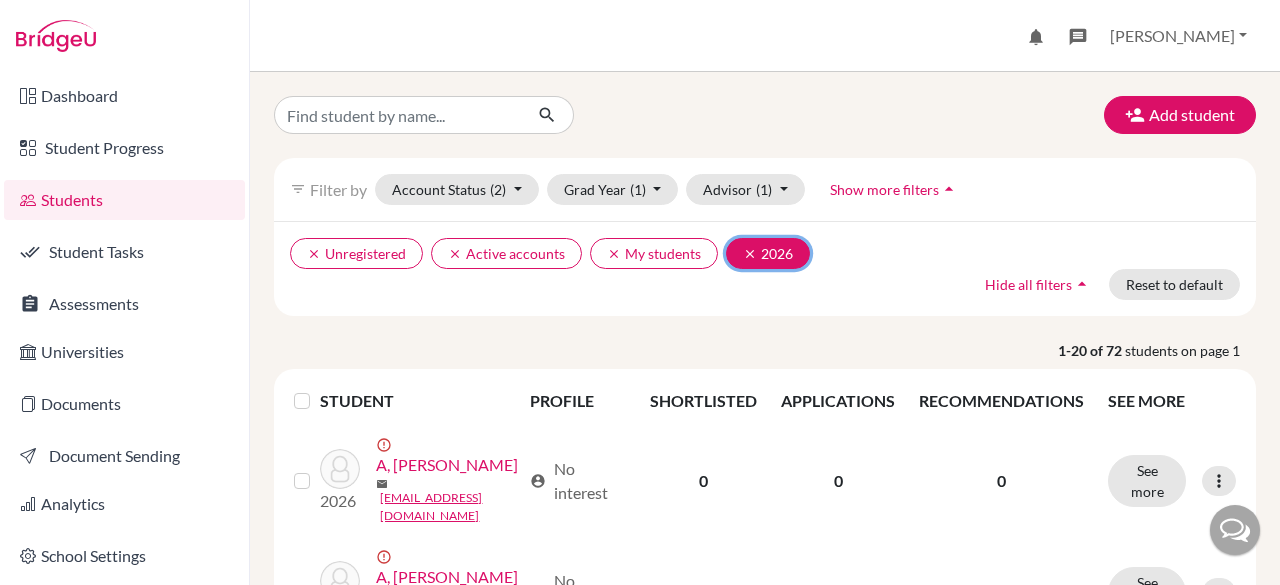 click on "clear 2026" at bounding box center (768, 253) 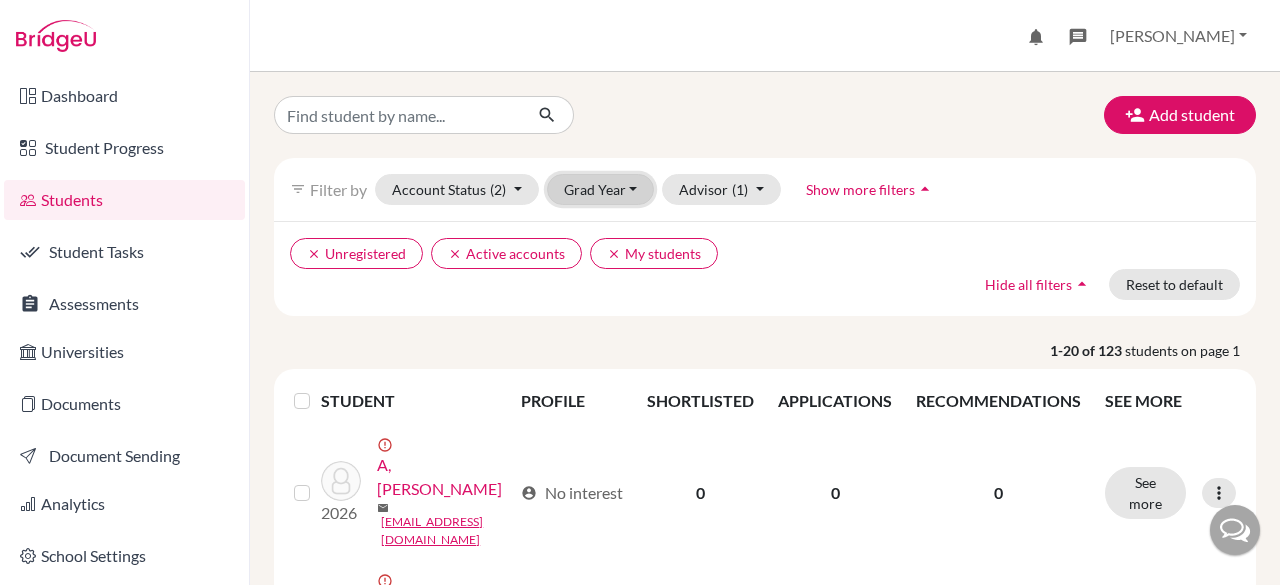 click on "Grad Year" at bounding box center (601, 189) 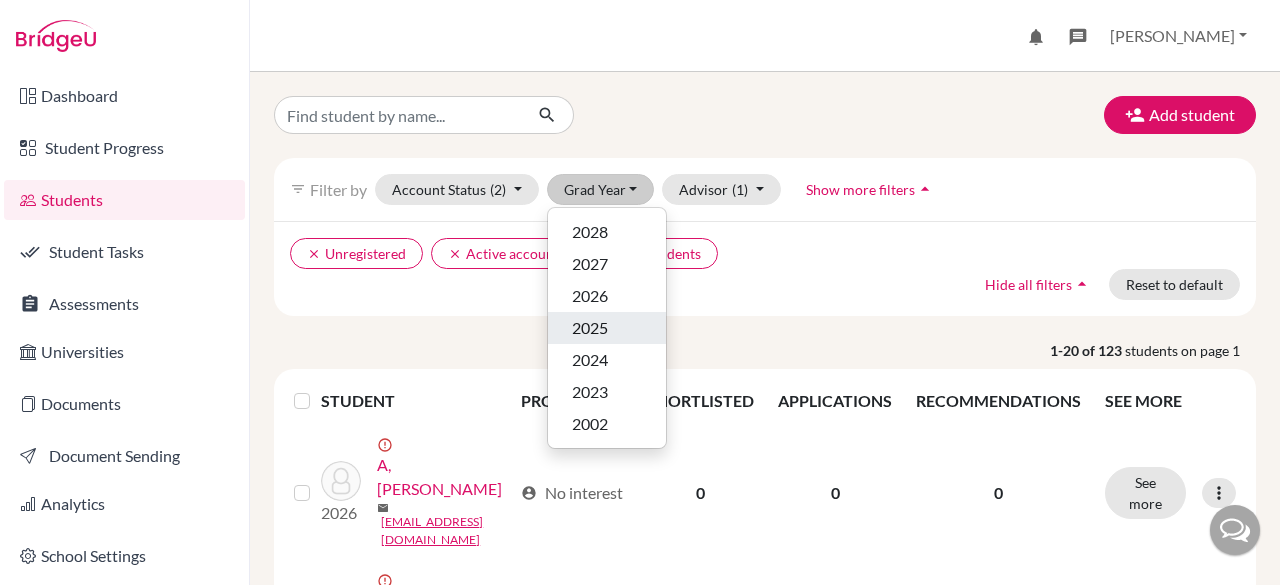 click on "2025" at bounding box center [590, 328] 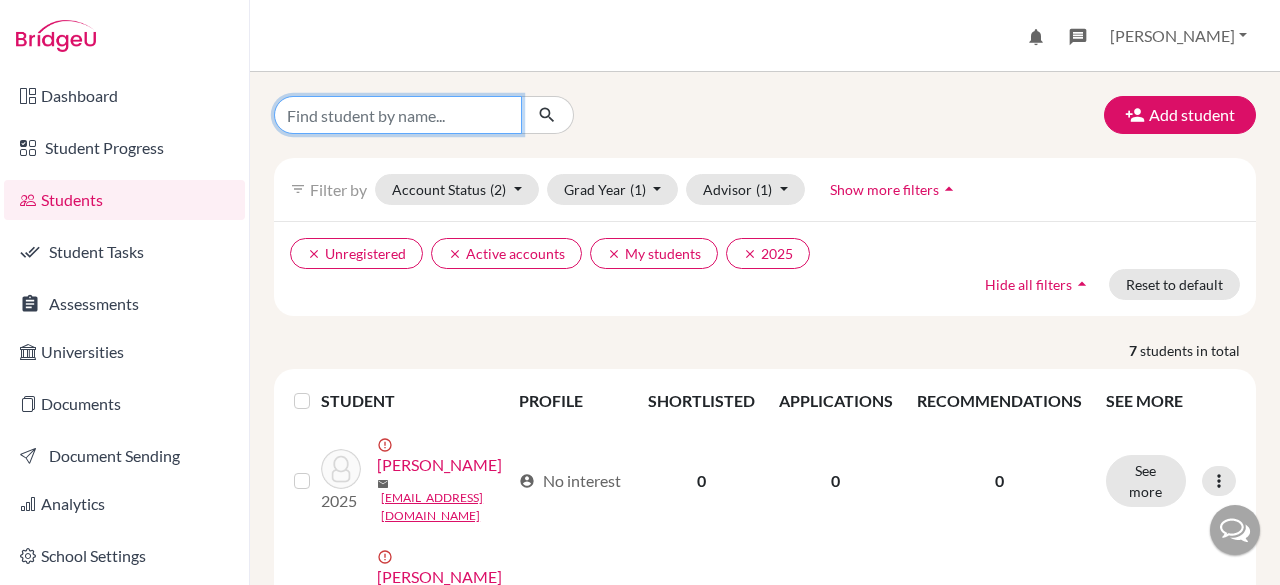 click at bounding box center (398, 115) 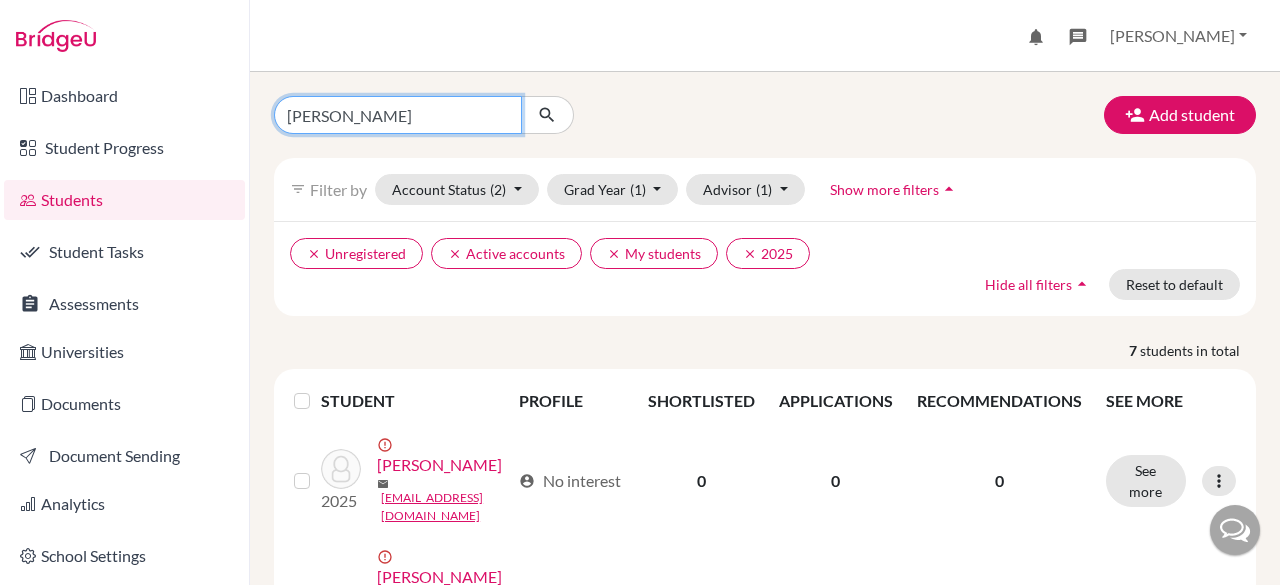type on "[PERSON_NAME] P" 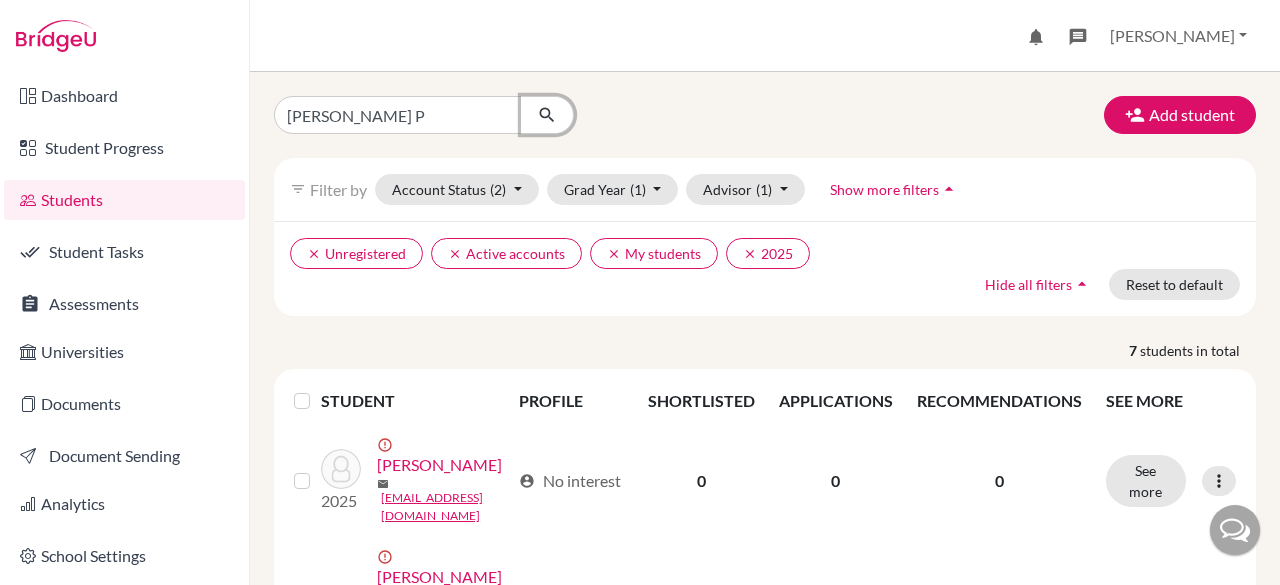 click at bounding box center [547, 115] 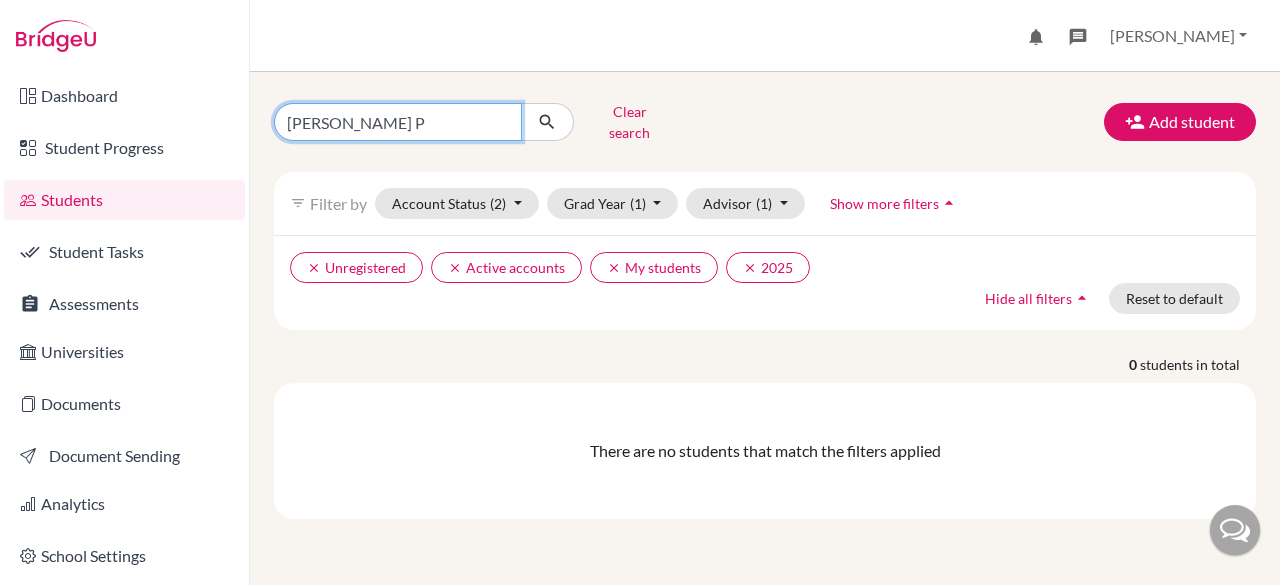 click on "[PERSON_NAME] P" at bounding box center (398, 122) 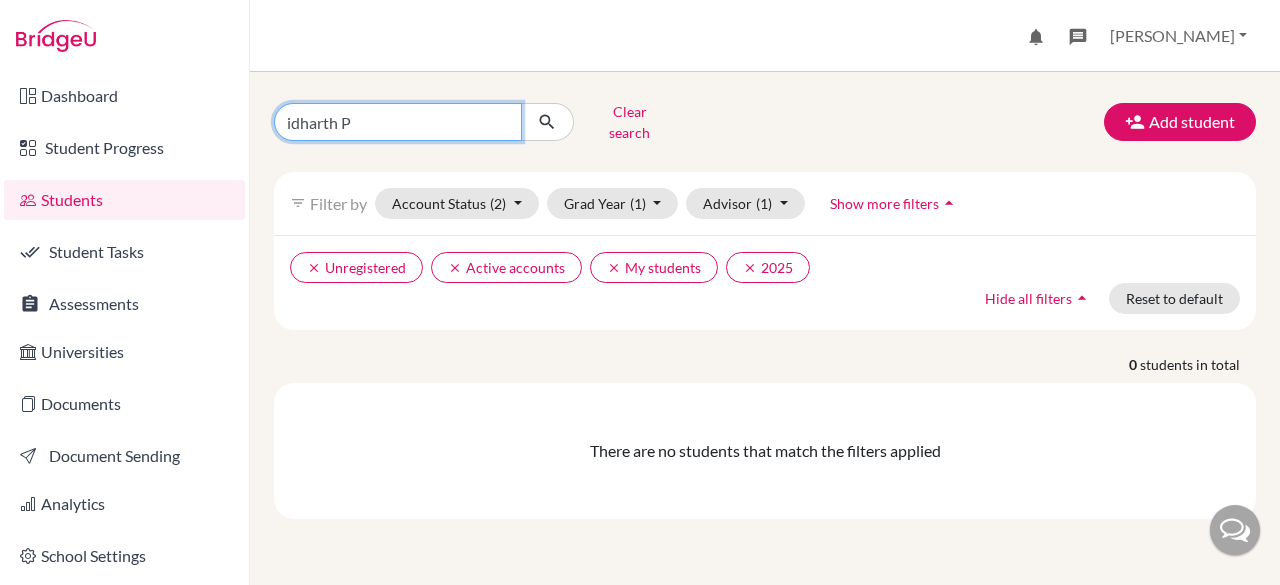type on "[PERSON_NAME] P" 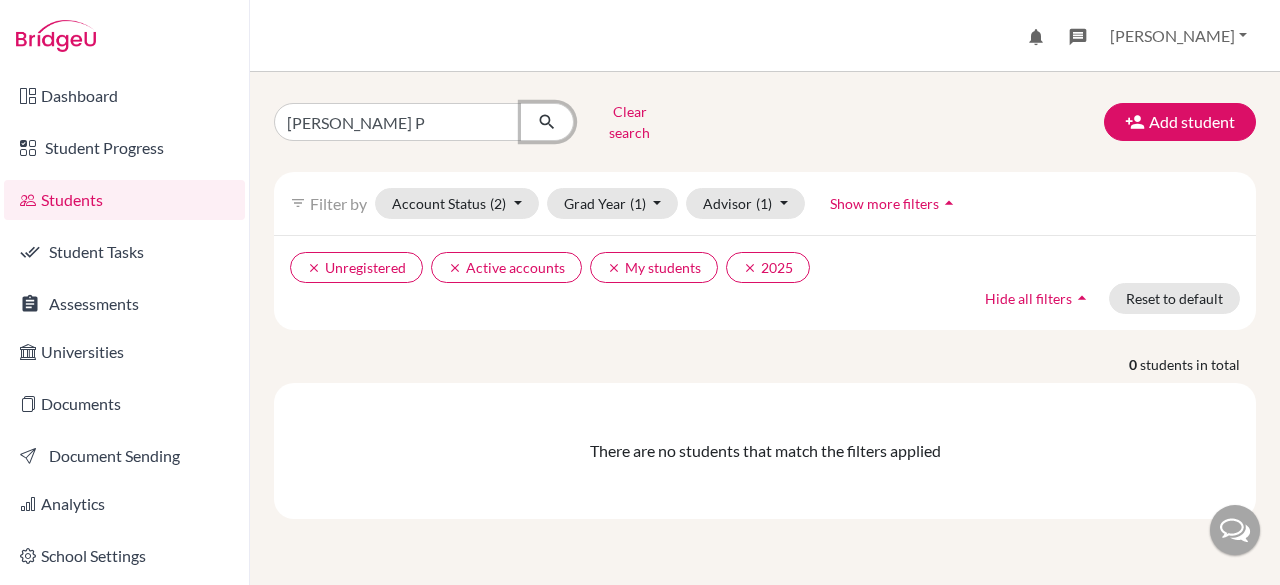 click at bounding box center [547, 122] 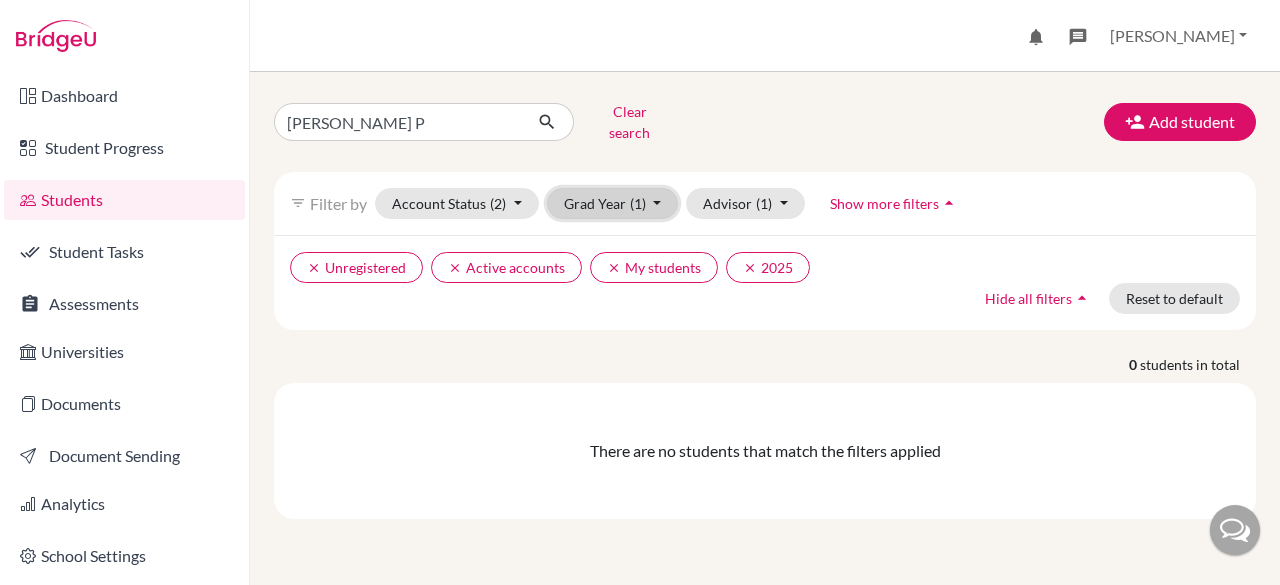 click on "Grad Year (1)" at bounding box center (613, 203) 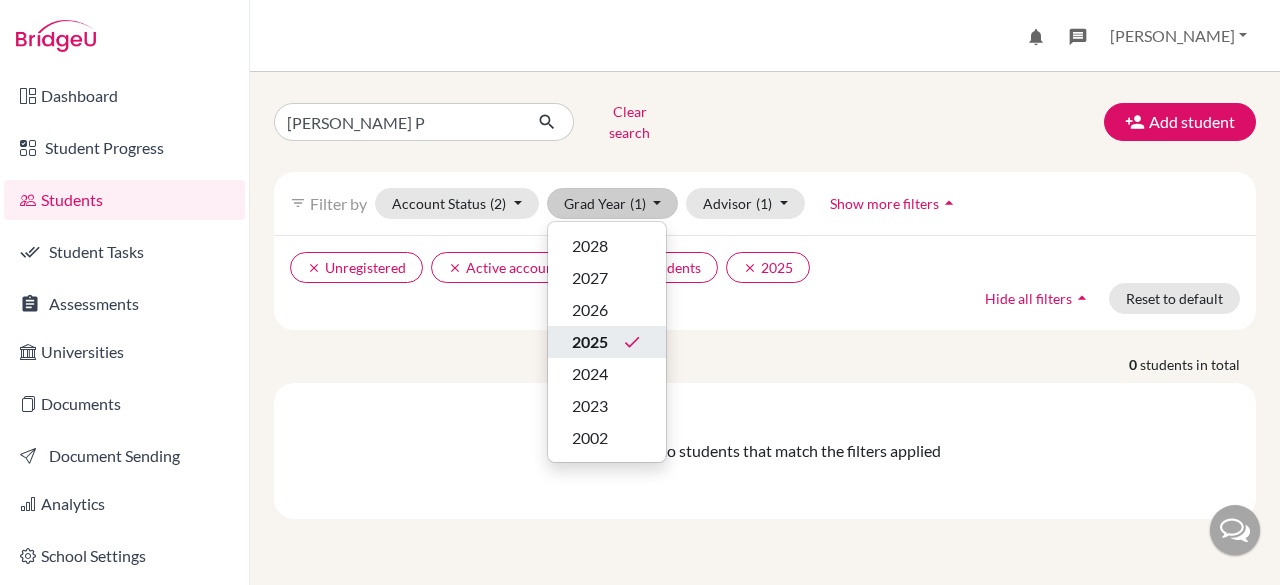click on "2025" at bounding box center [590, 342] 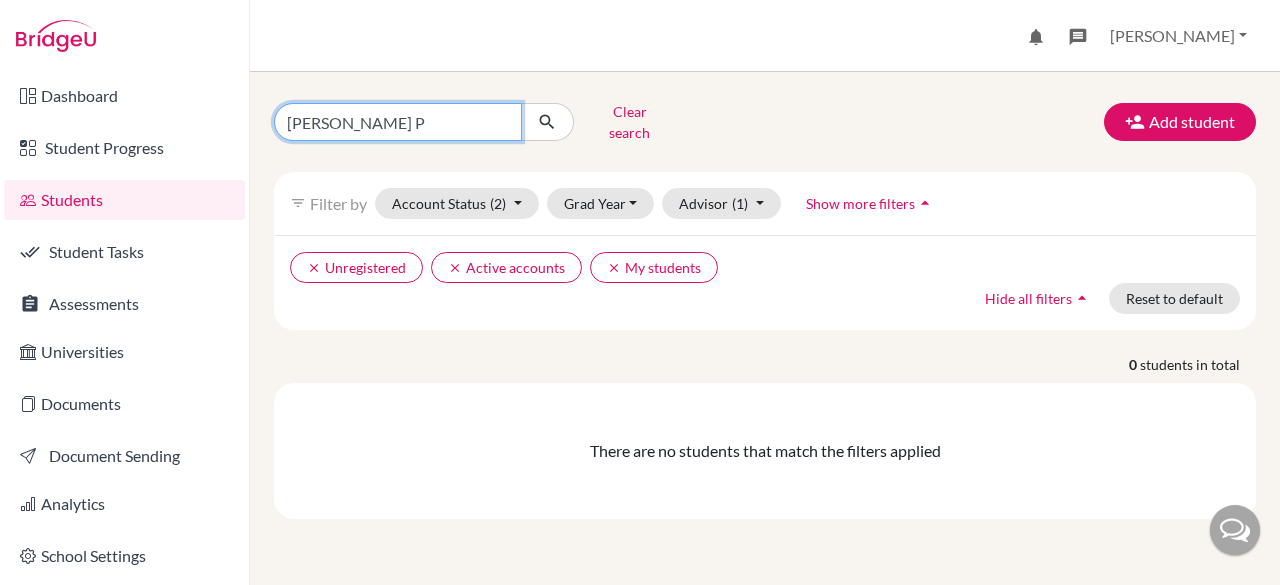click on "[PERSON_NAME] P" at bounding box center [398, 122] 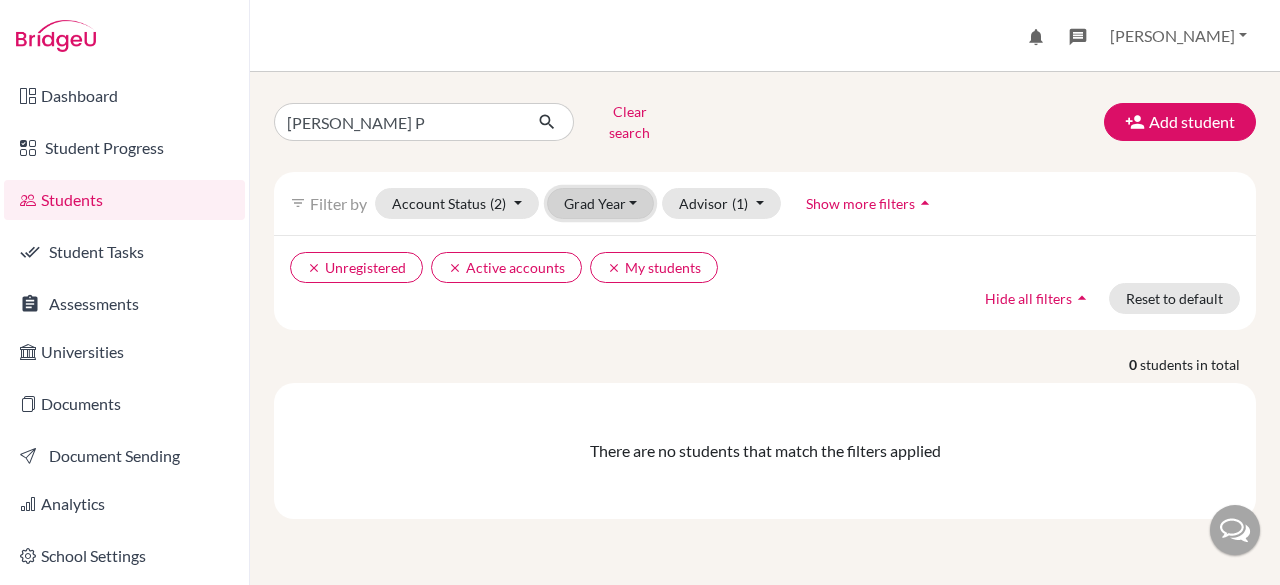 click on "Grad Year" at bounding box center (601, 203) 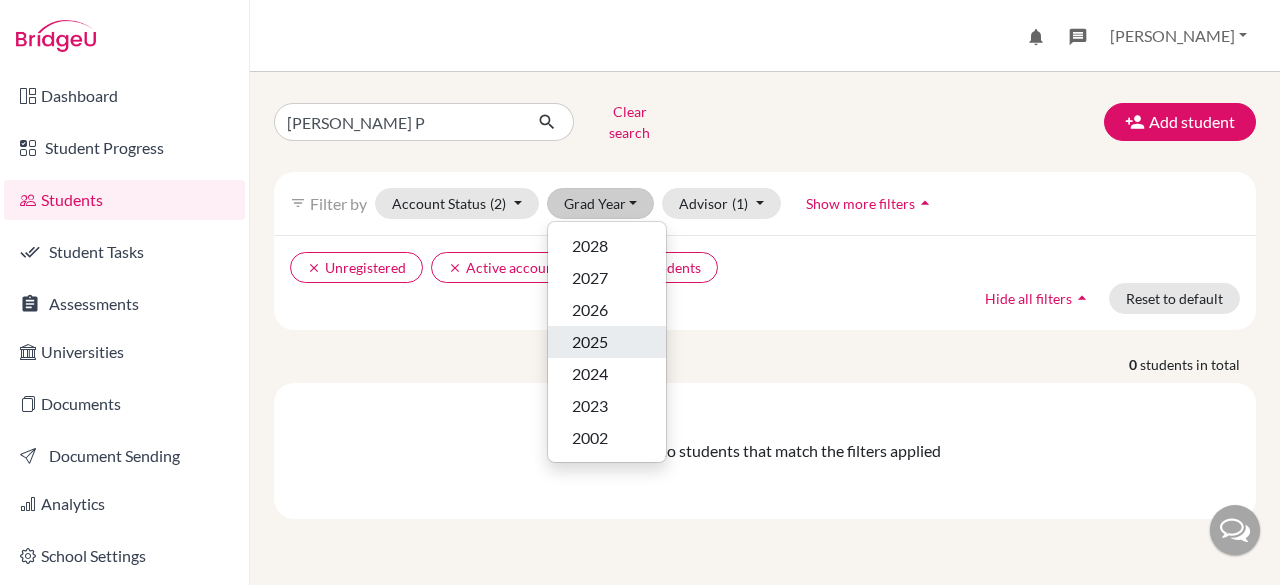 click on "2025" at bounding box center [590, 342] 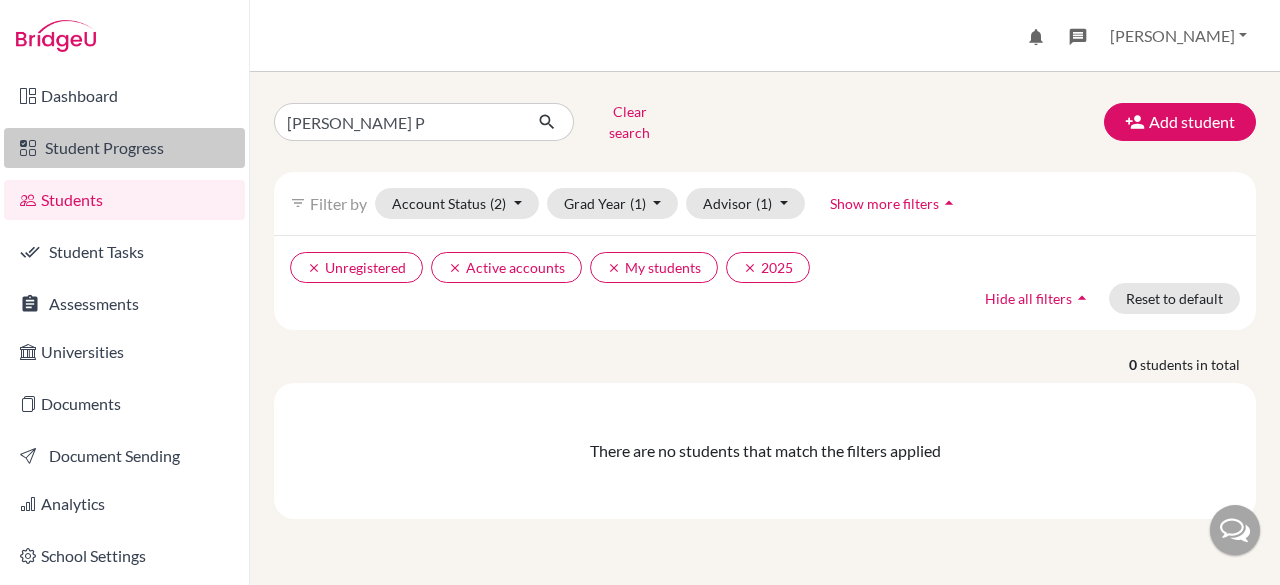 click on "Student Progress" at bounding box center (124, 148) 